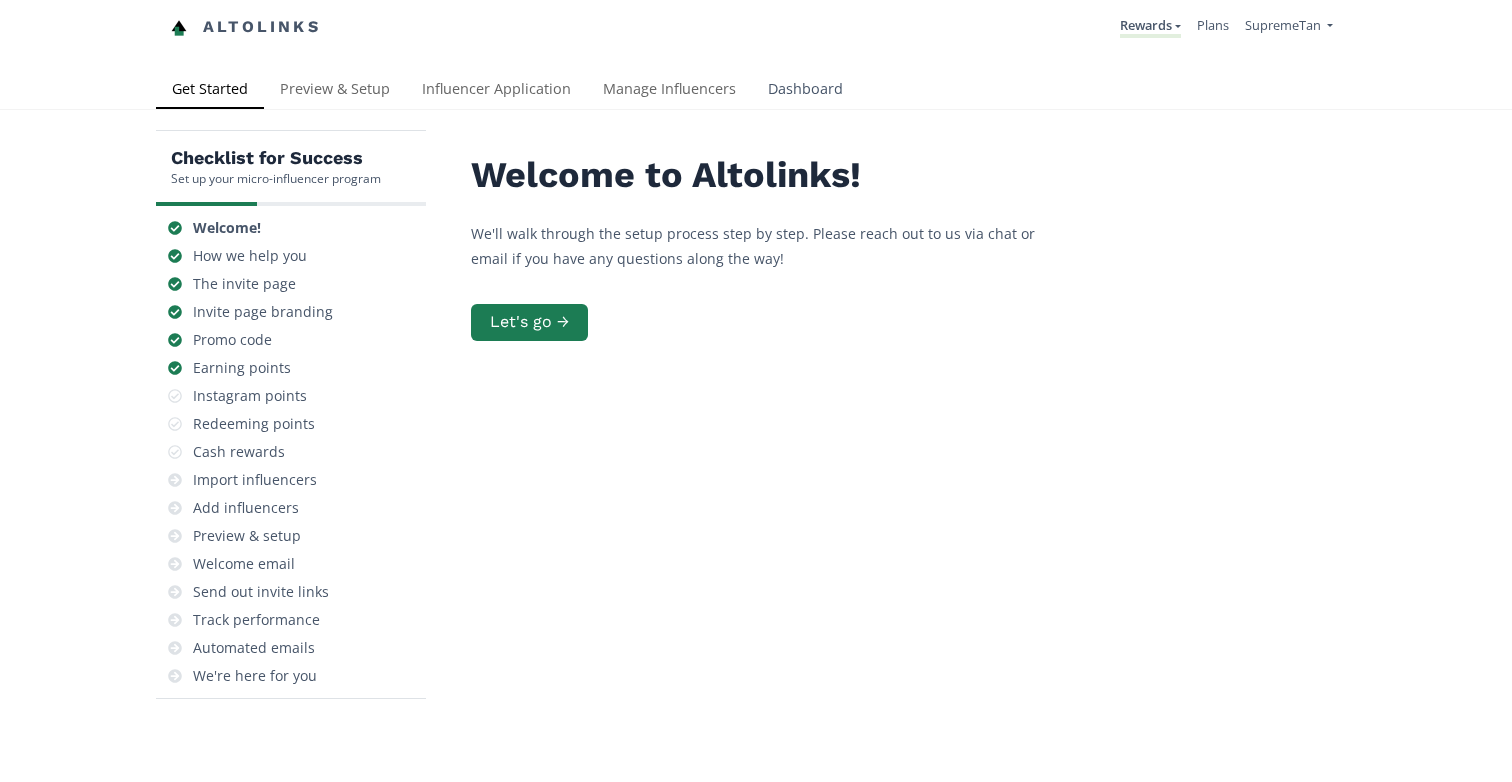 scroll, scrollTop: 0, scrollLeft: 0, axis: both 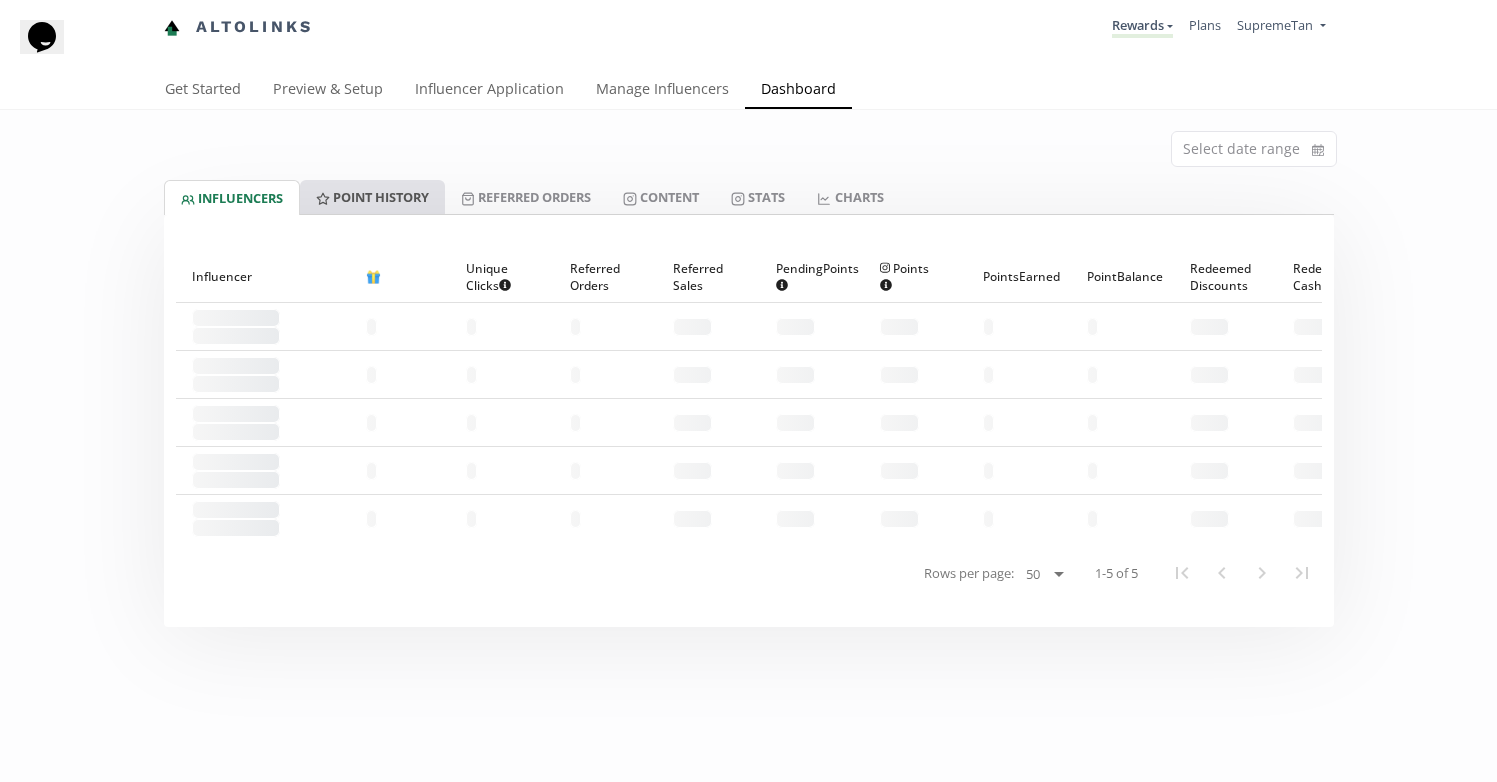 click on "Point HISTORY" at bounding box center (372, 197) 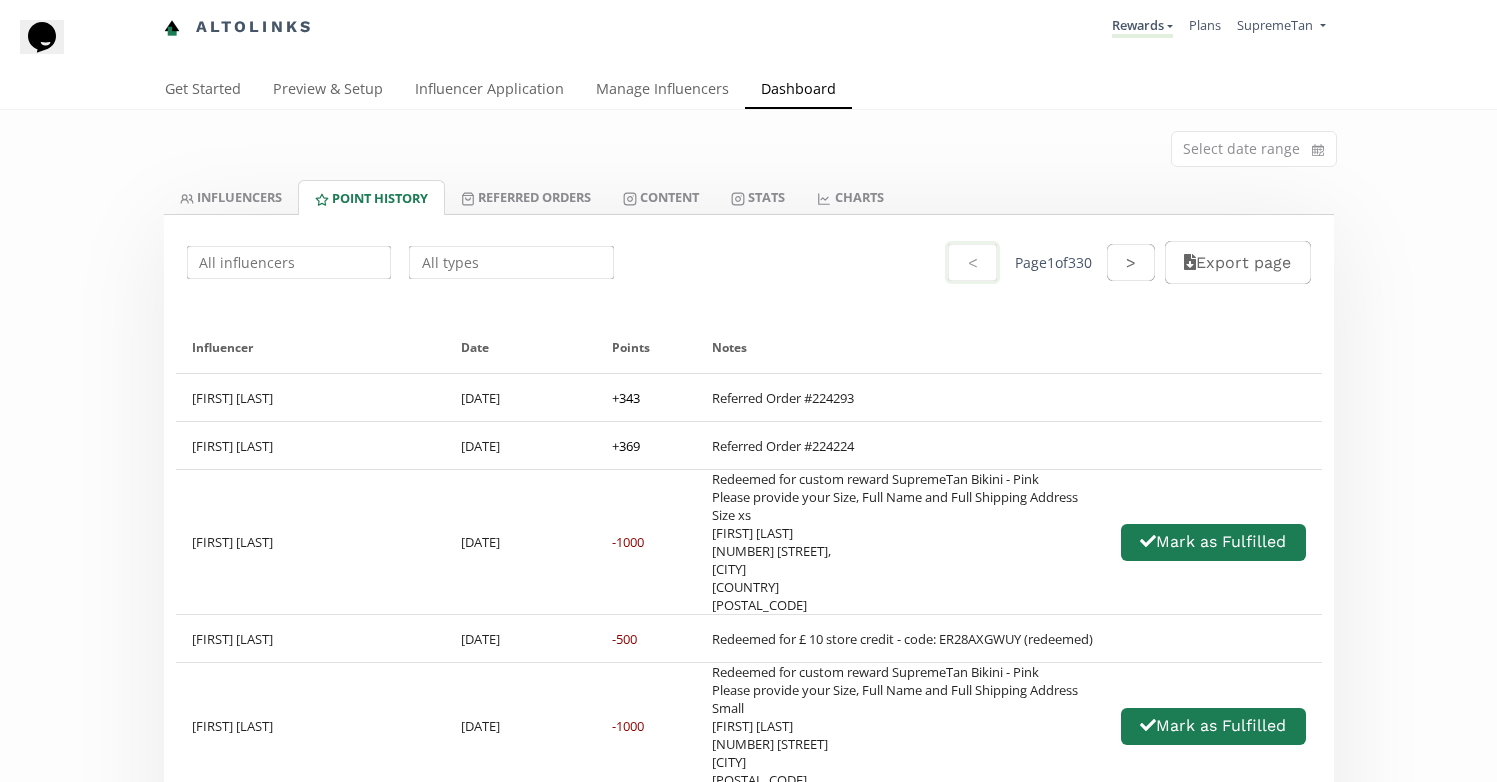 click at bounding box center (511, 262) 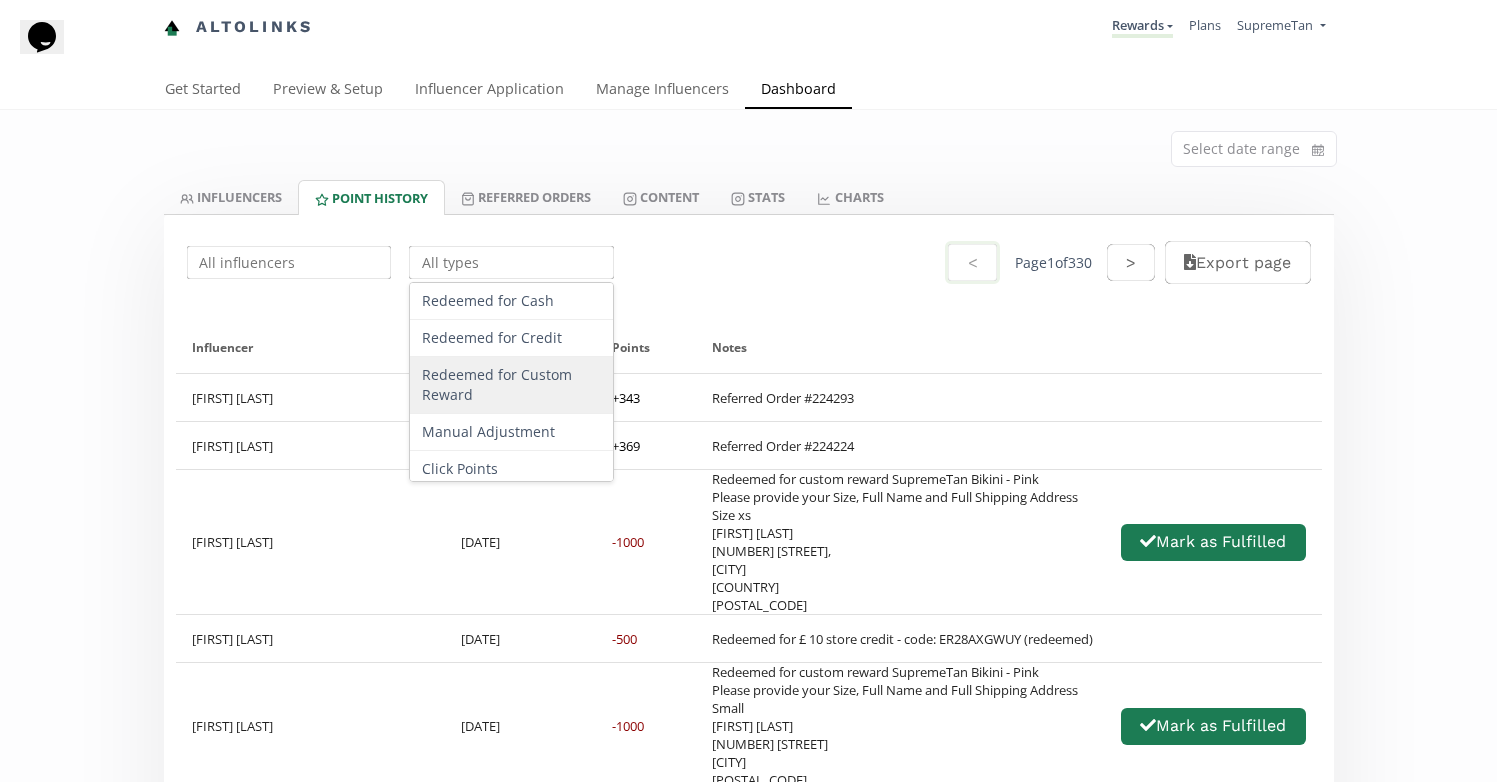 click on "Redeemed for Custom Reward" at bounding box center [511, 385] 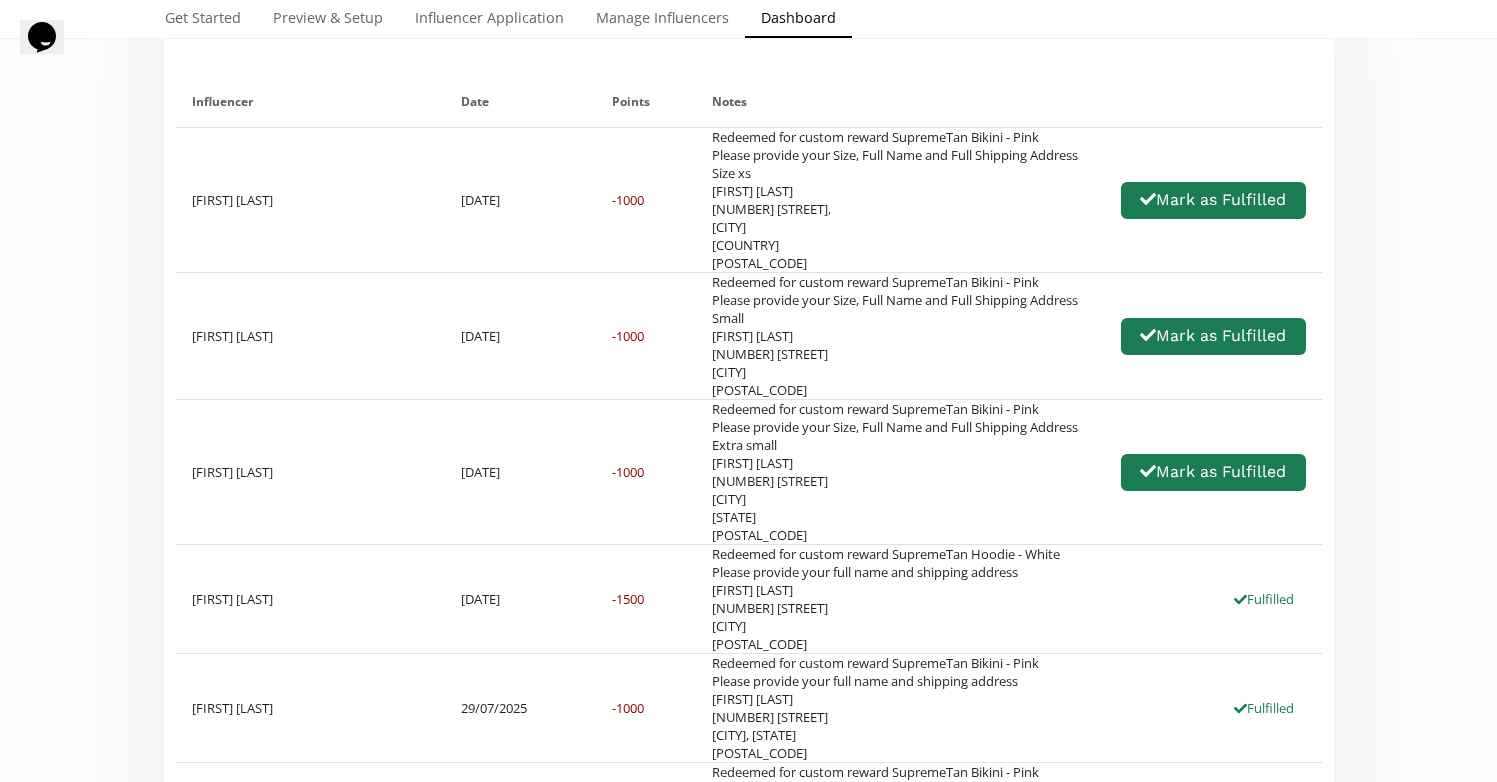 scroll, scrollTop: 479, scrollLeft: 0, axis: vertical 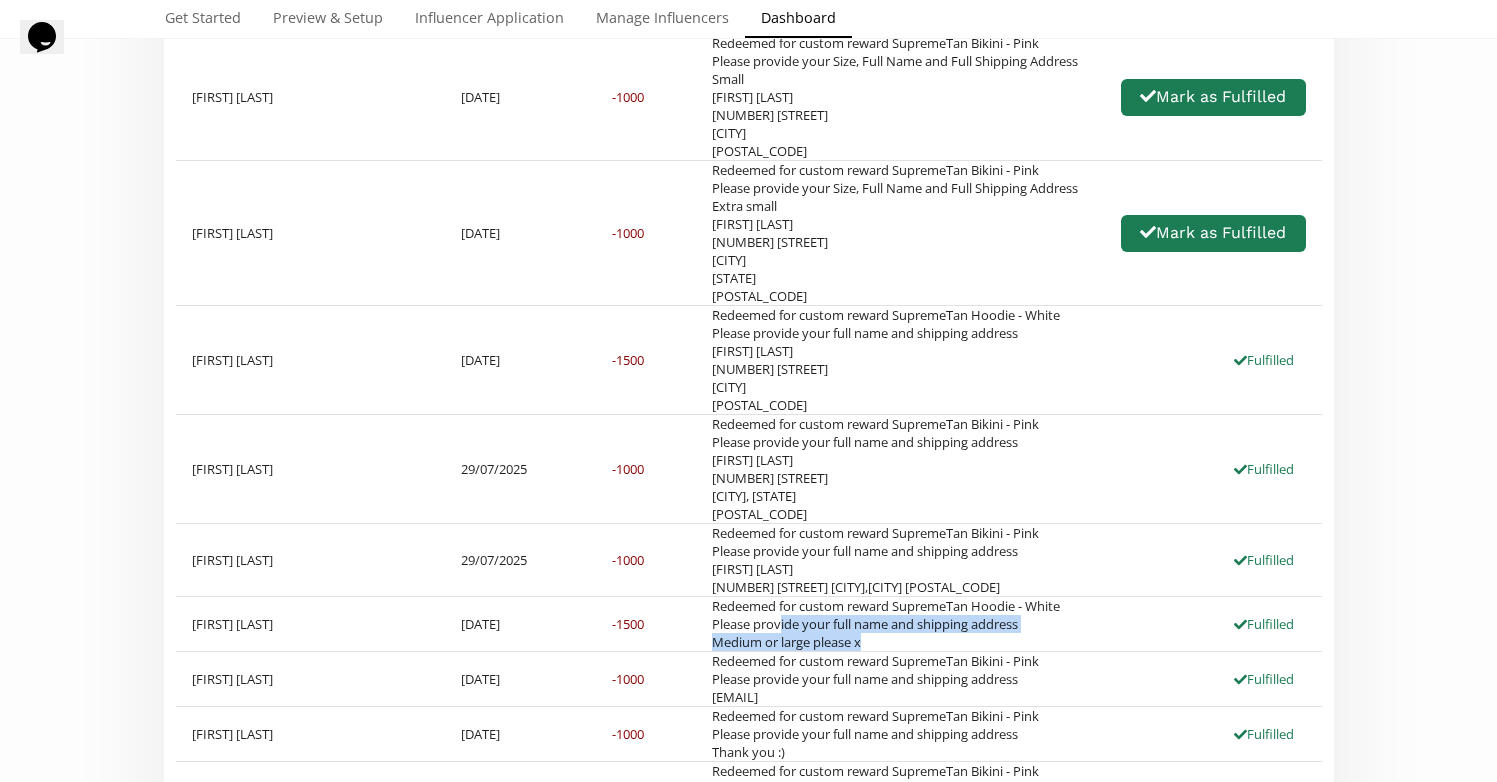 drag, startPoint x: 783, startPoint y: 634, endPoint x: 889, endPoint y: 655, distance: 108.060165 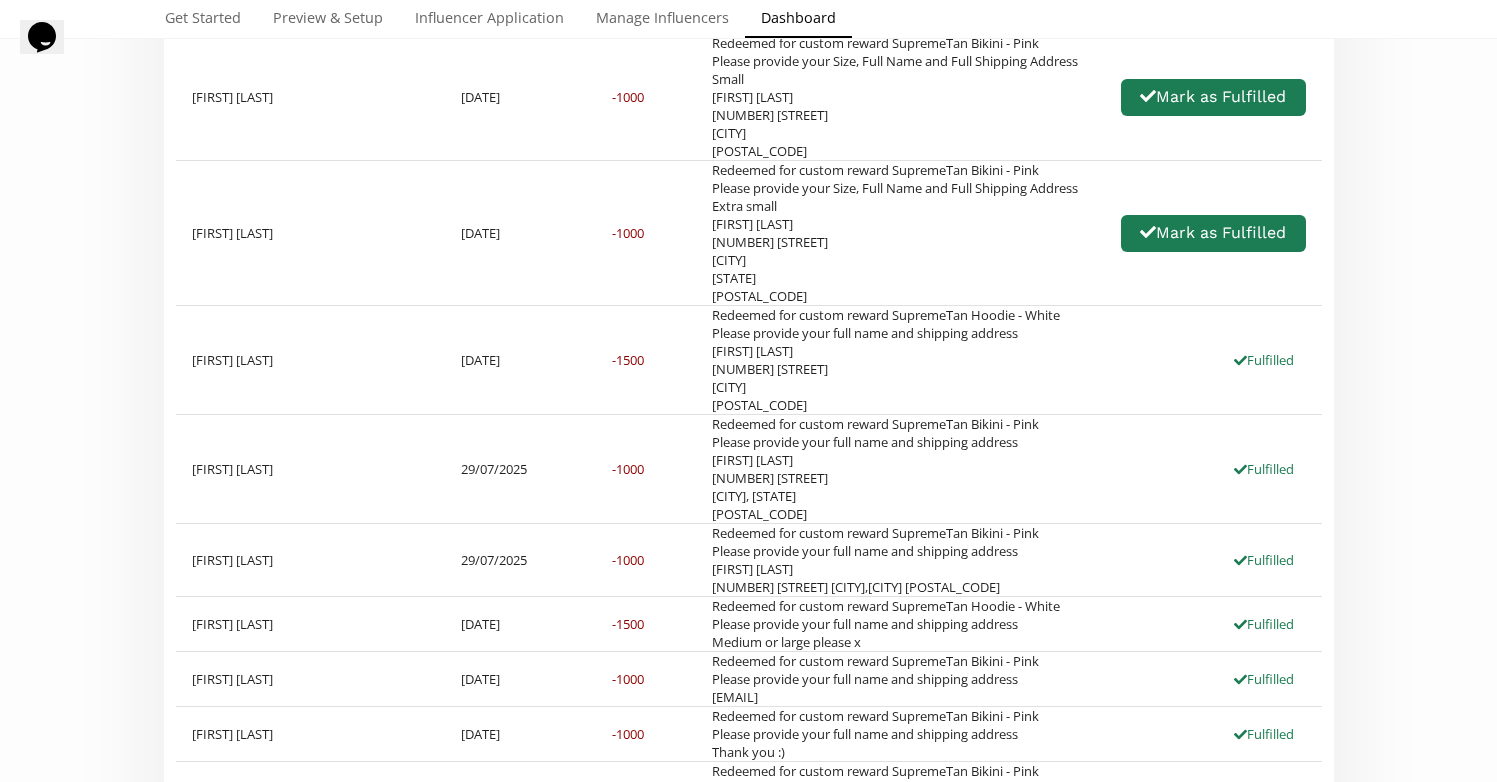 click on "Redeemed for custom reward SupremeTan Hoodie - White
Please provide your full name and shipping address
Medium or large please x" at bounding box center (886, 624) 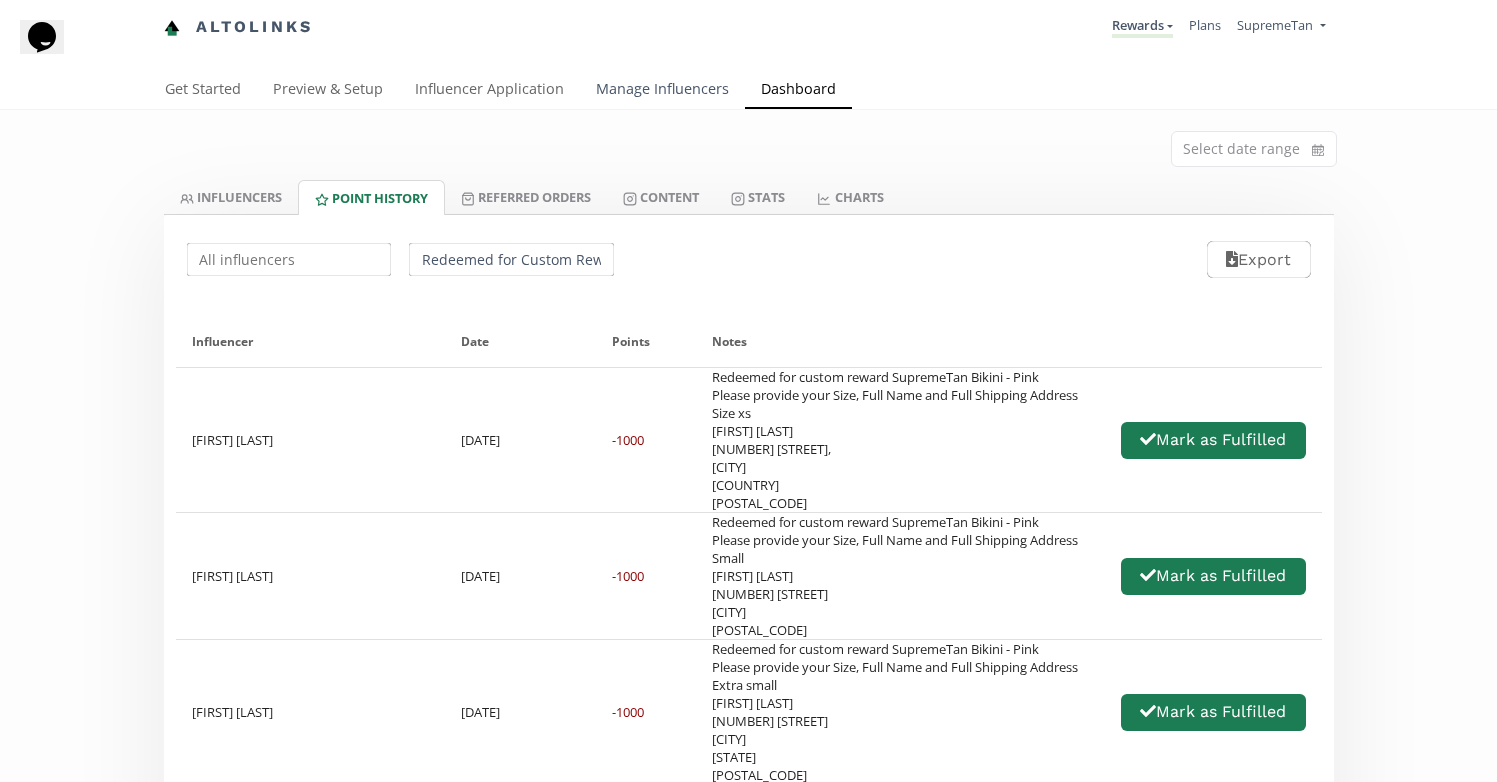click on "Manage Influencers" at bounding box center [662, 91] 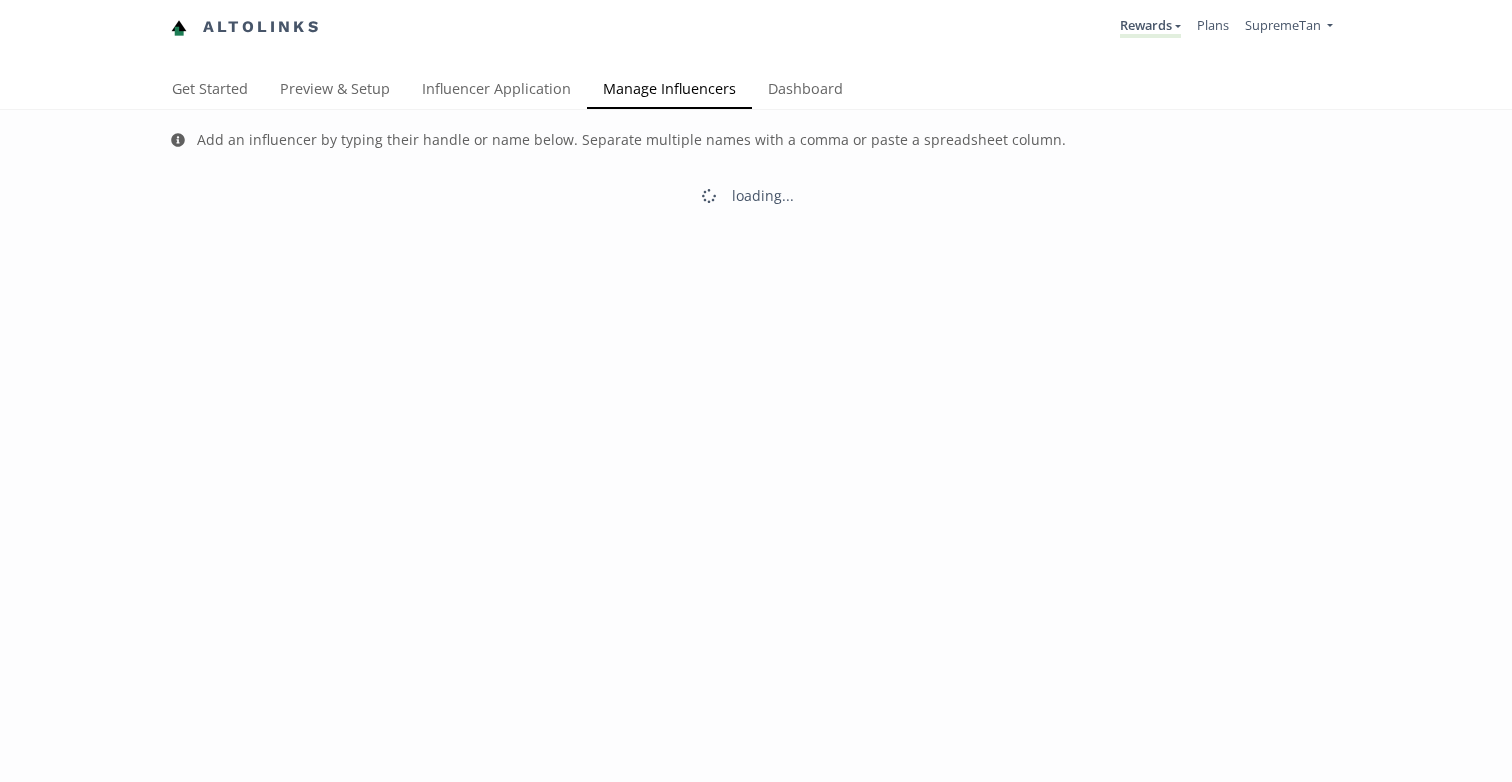 scroll, scrollTop: 0, scrollLeft: 0, axis: both 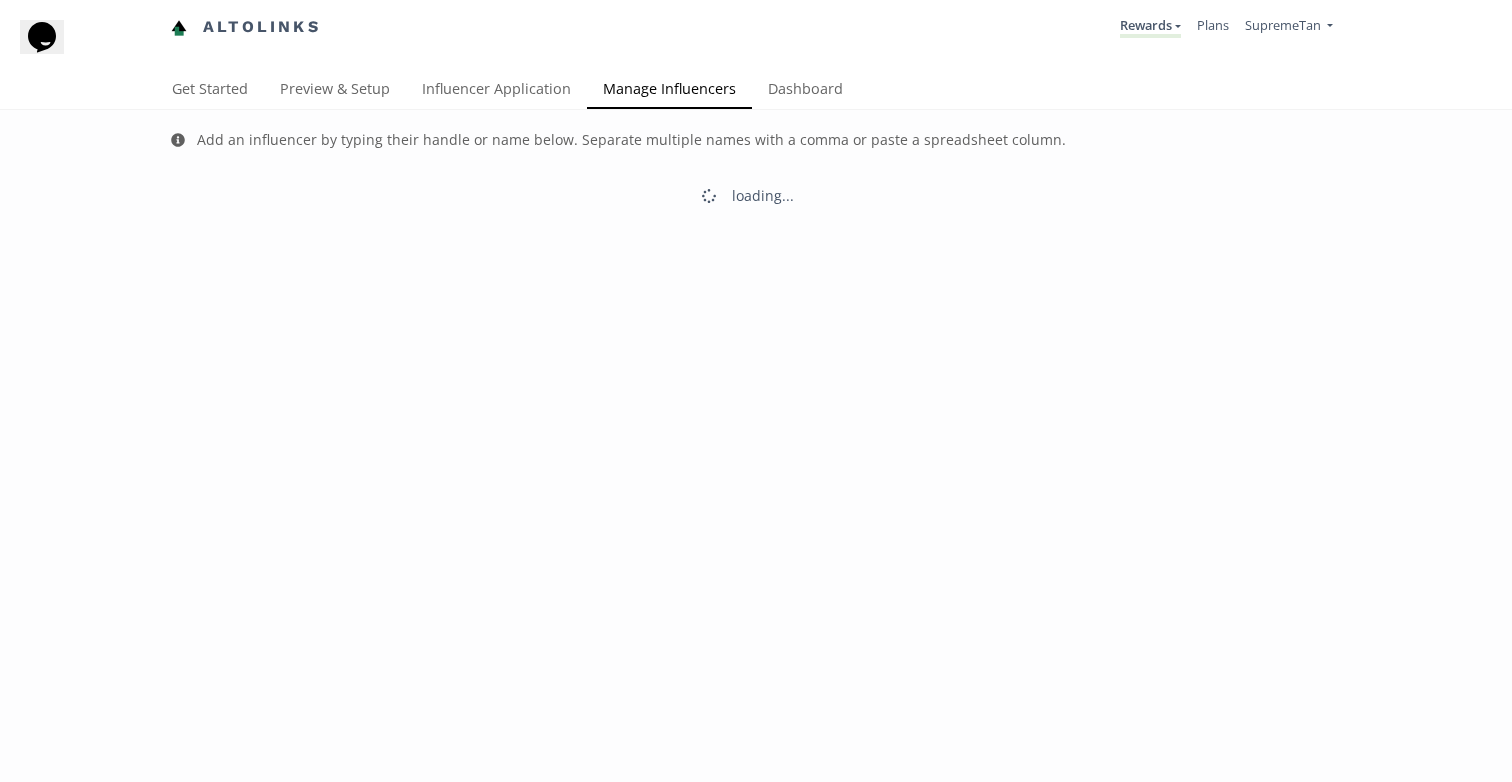 drag, startPoint x: 782, startPoint y: 224, endPoint x: 775, endPoint y: 211, distance: 14.764823 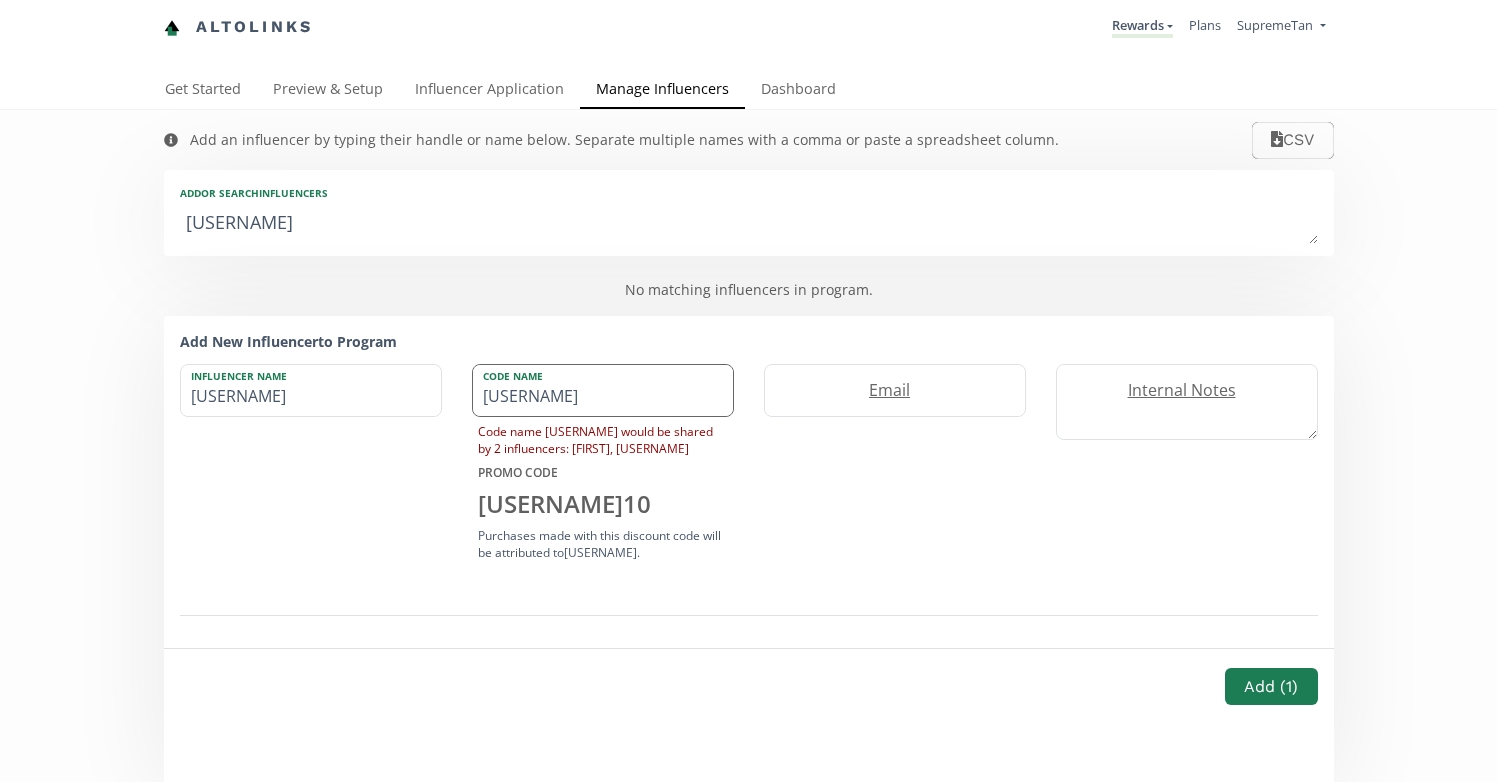 scroll, scrollTop: 0, scrollLeft: 0, axis: both 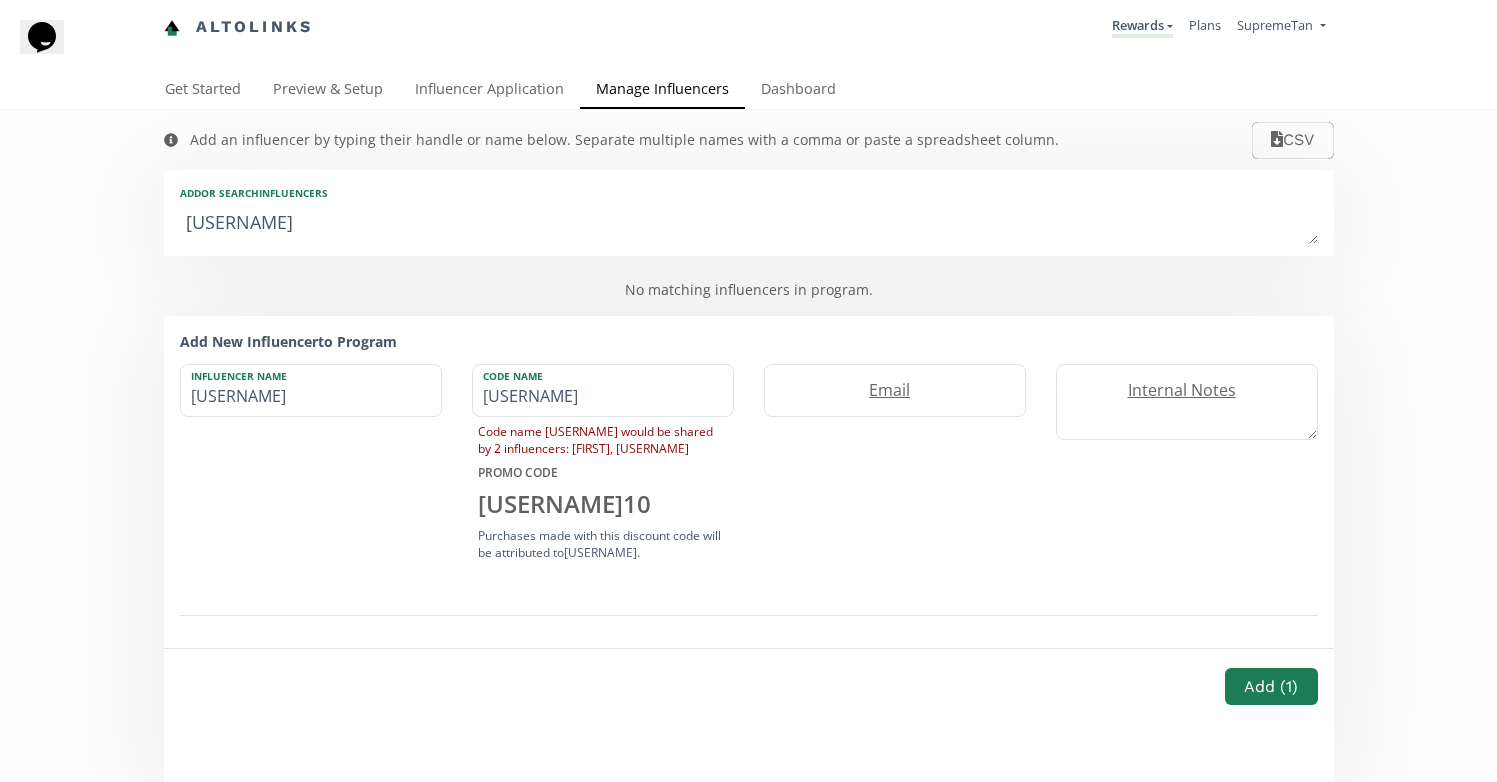 drag, startPoint x: 352, startPoint y: 234, endPoint x: 341, endPoint y: 230, distance: 11.7046995 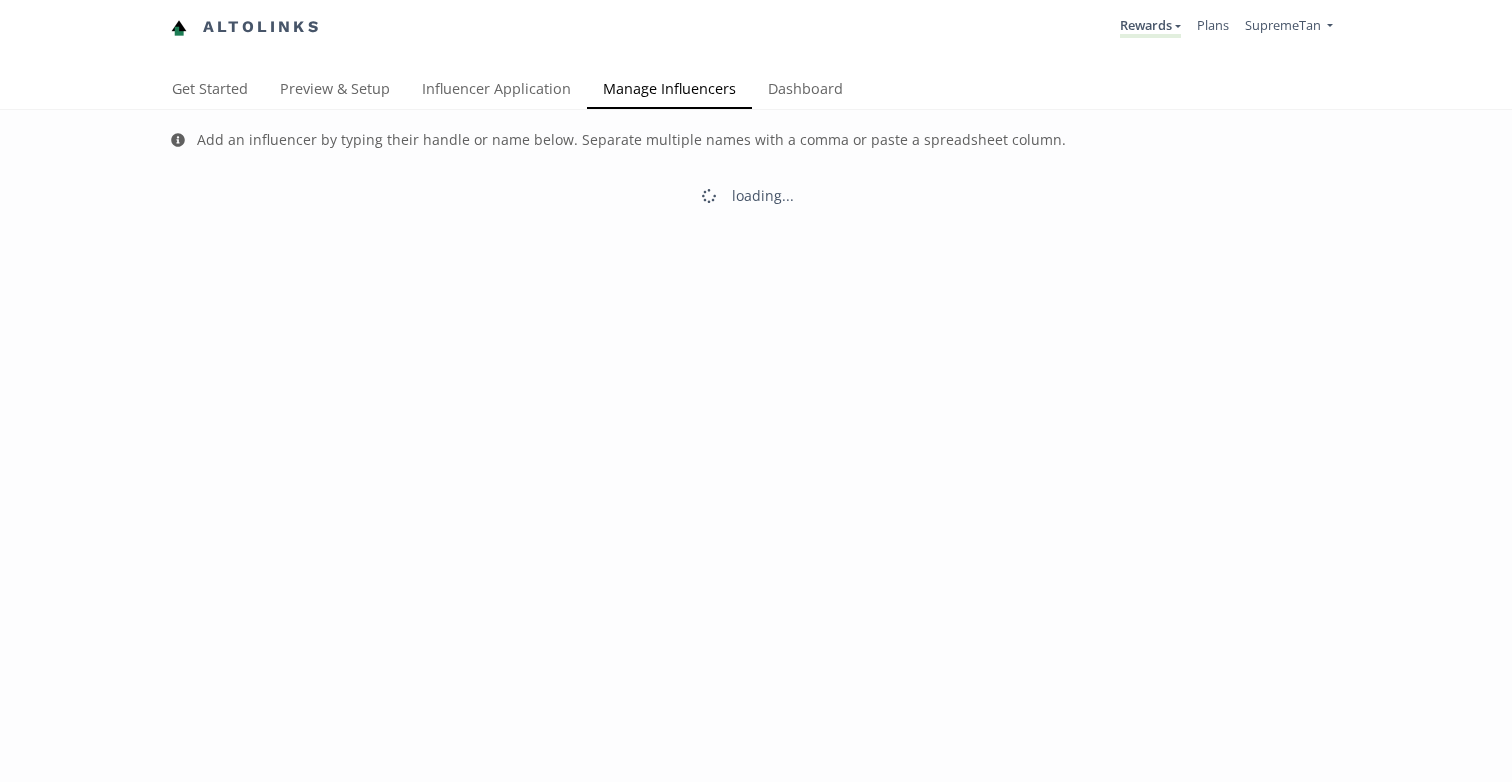 scroll, scrollTop: 0, scrollLeft: 0, axis: both 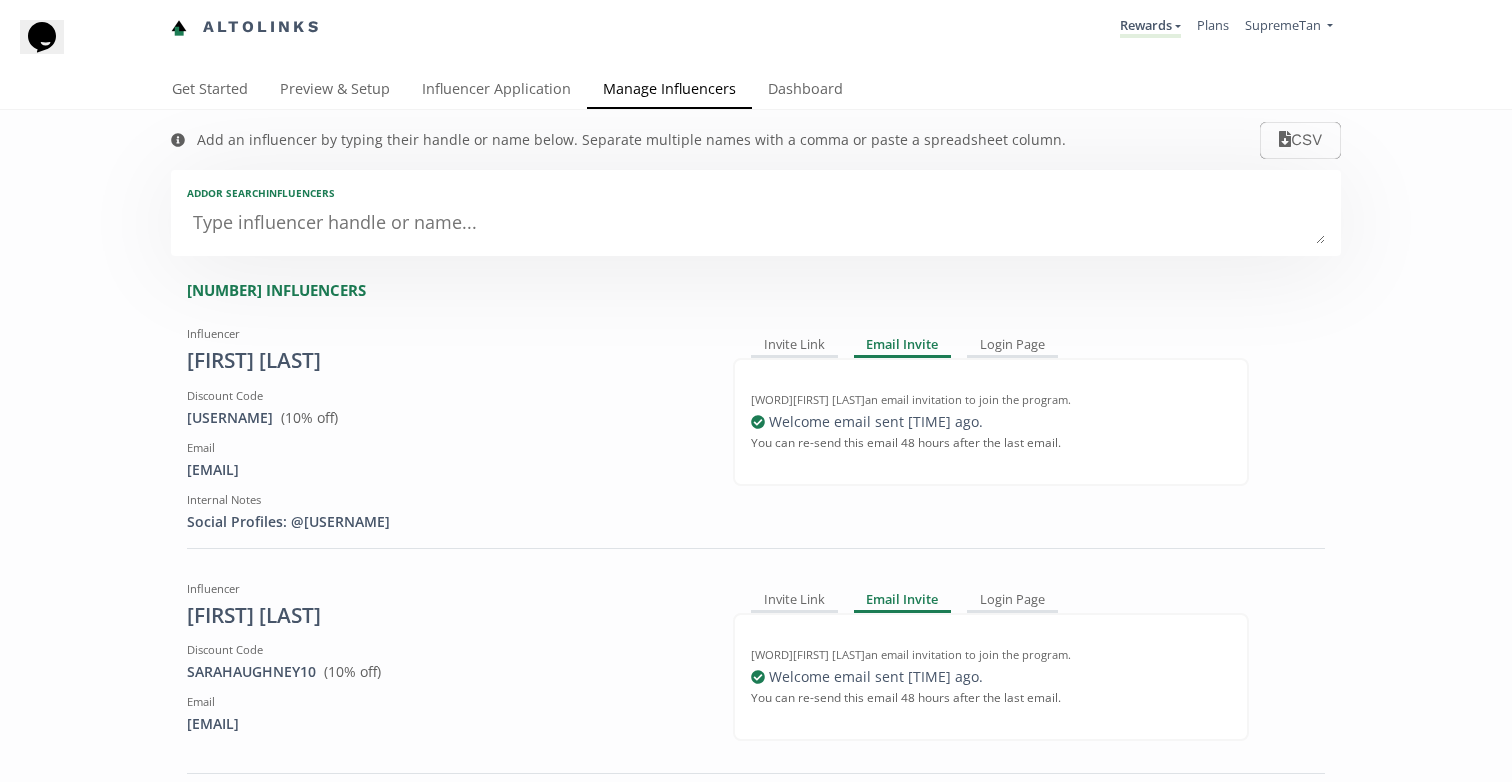click at bounding box center (756, 224) 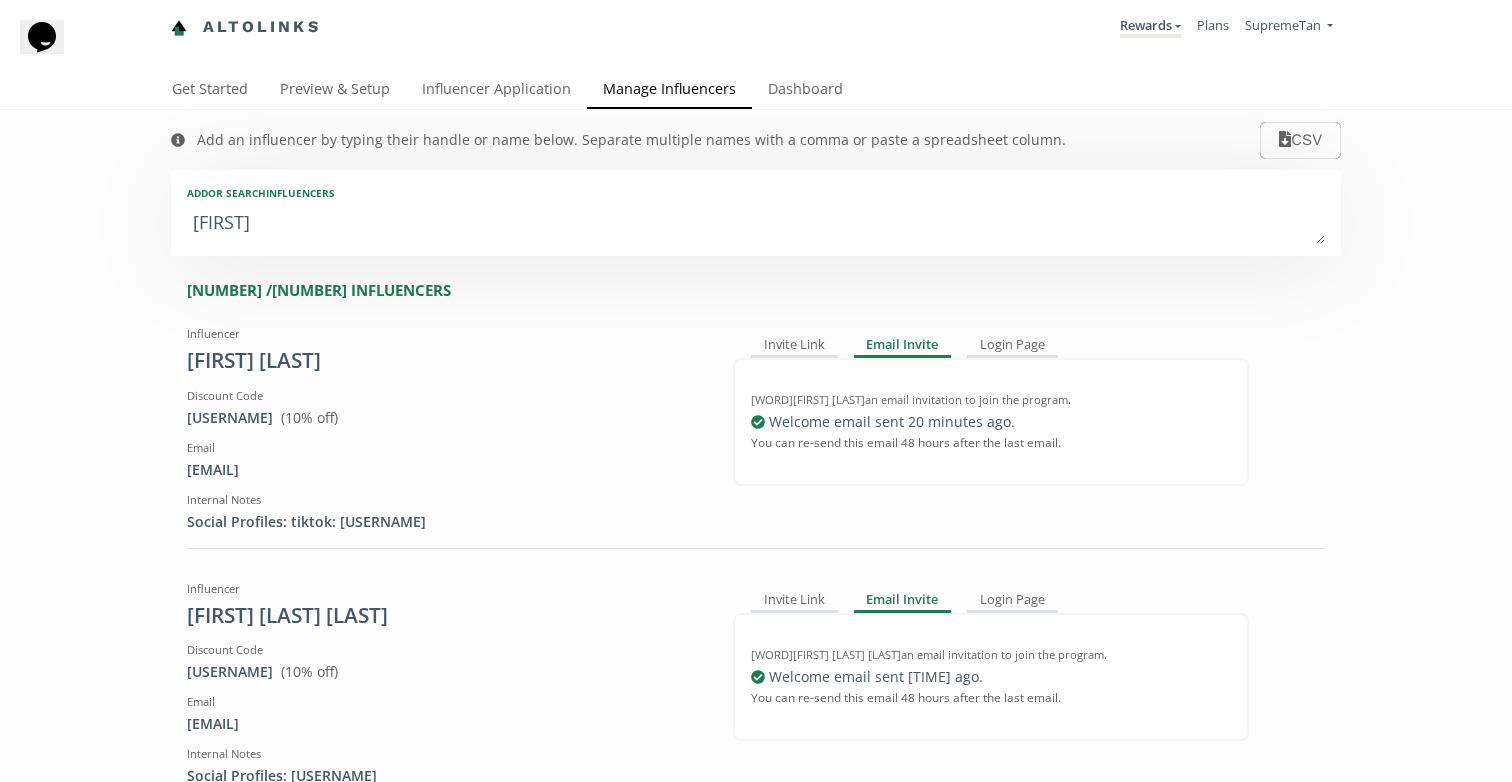 type on "[USERNAME]" 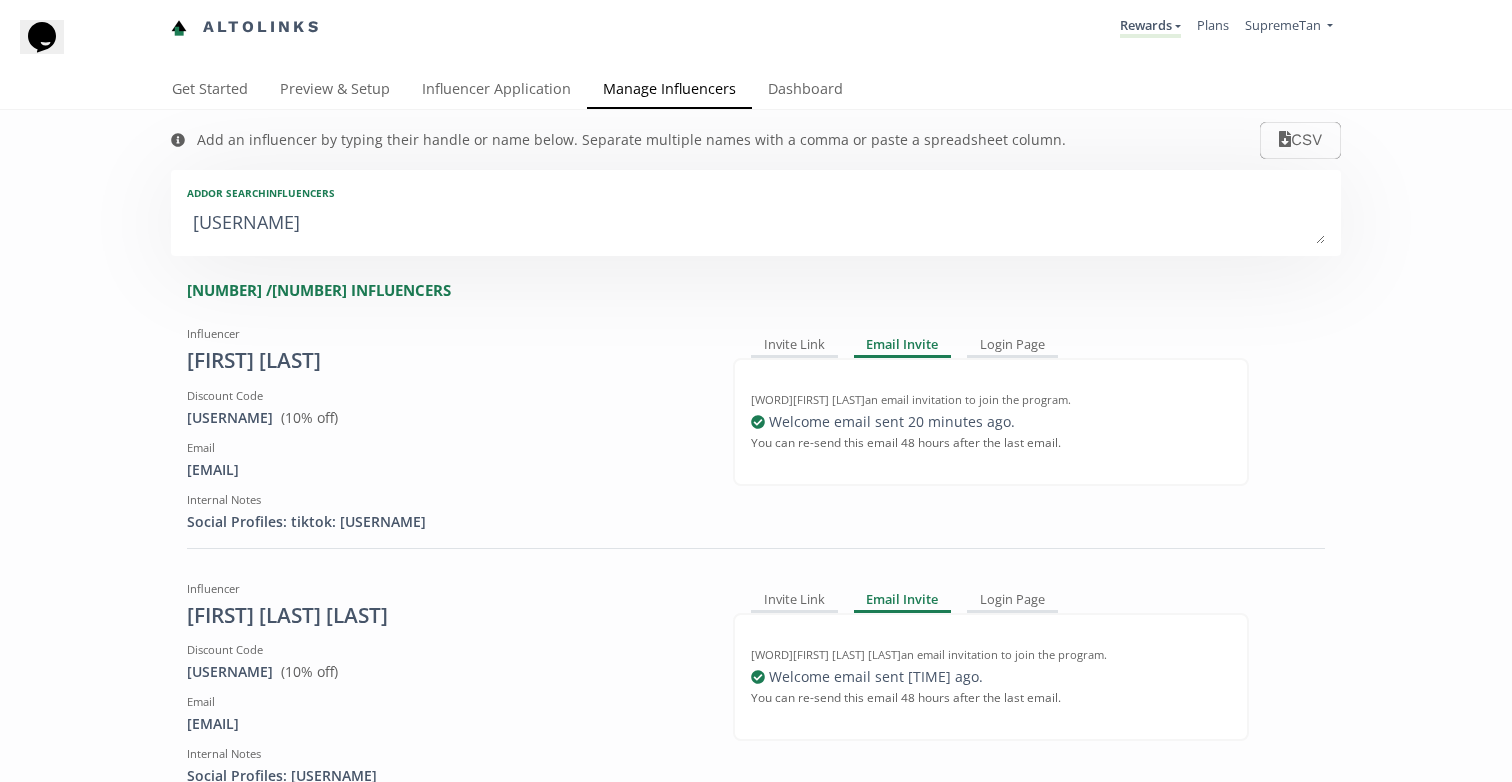 type on "[USERNAME]" 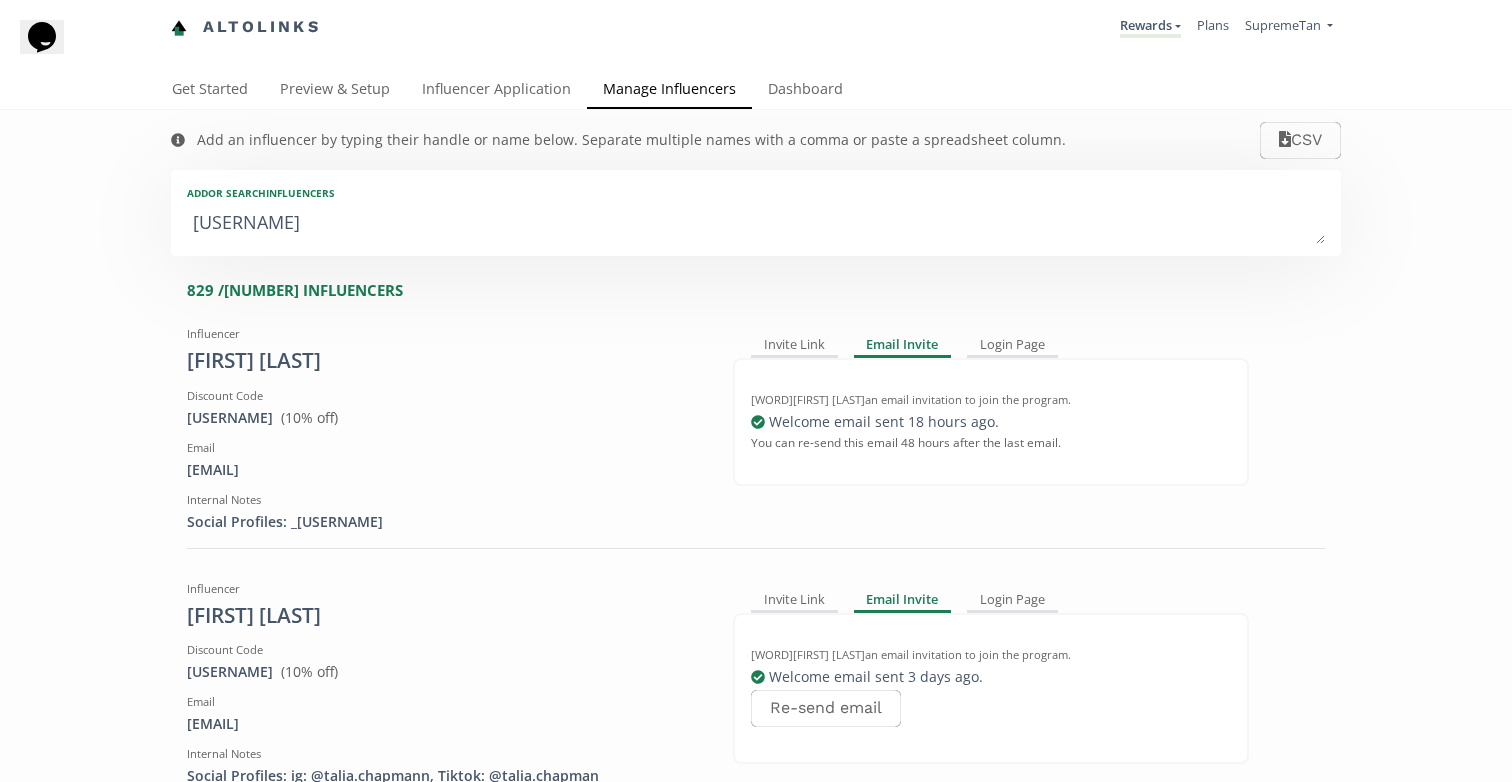 type on "[USERNAME]" 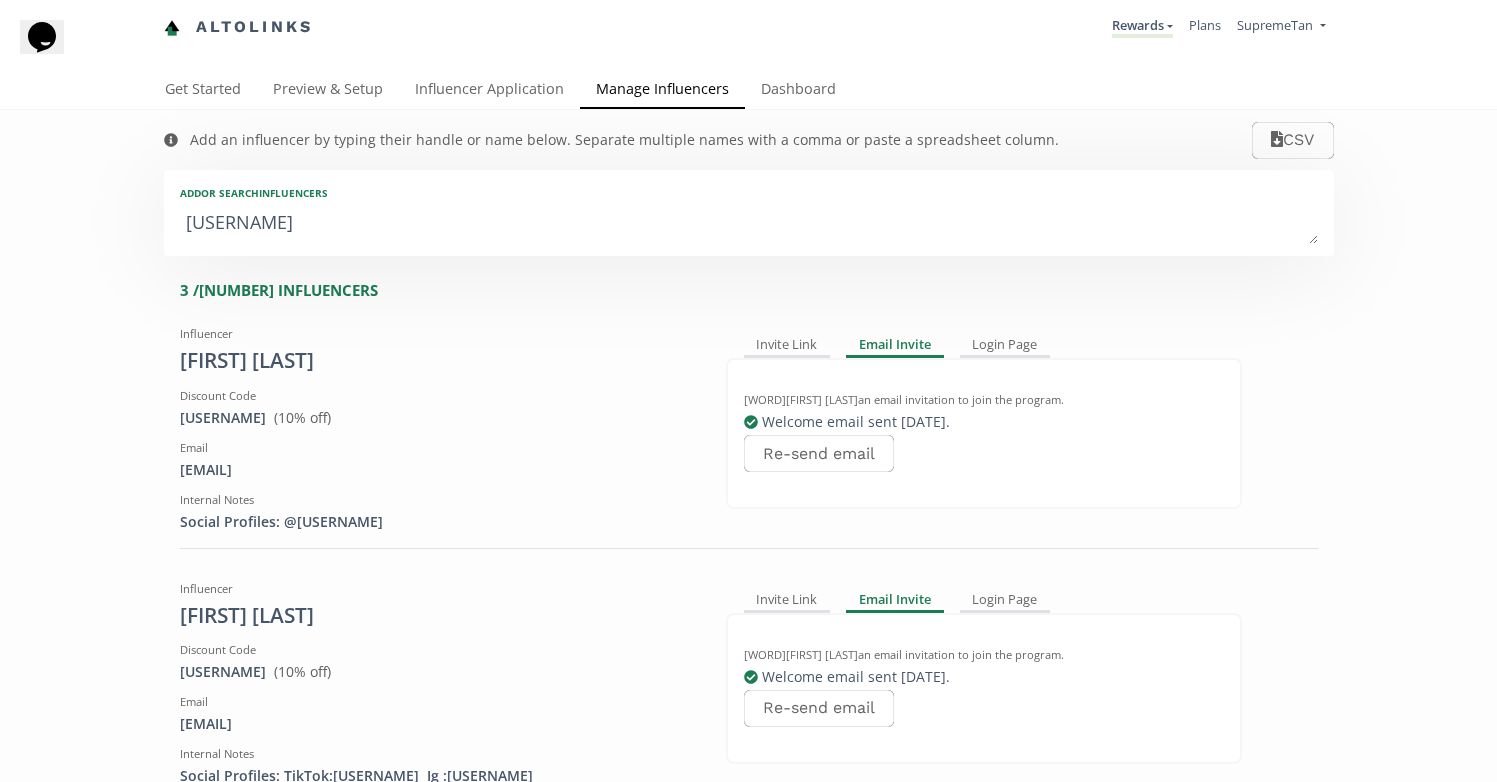 type on "[USERNAME]" 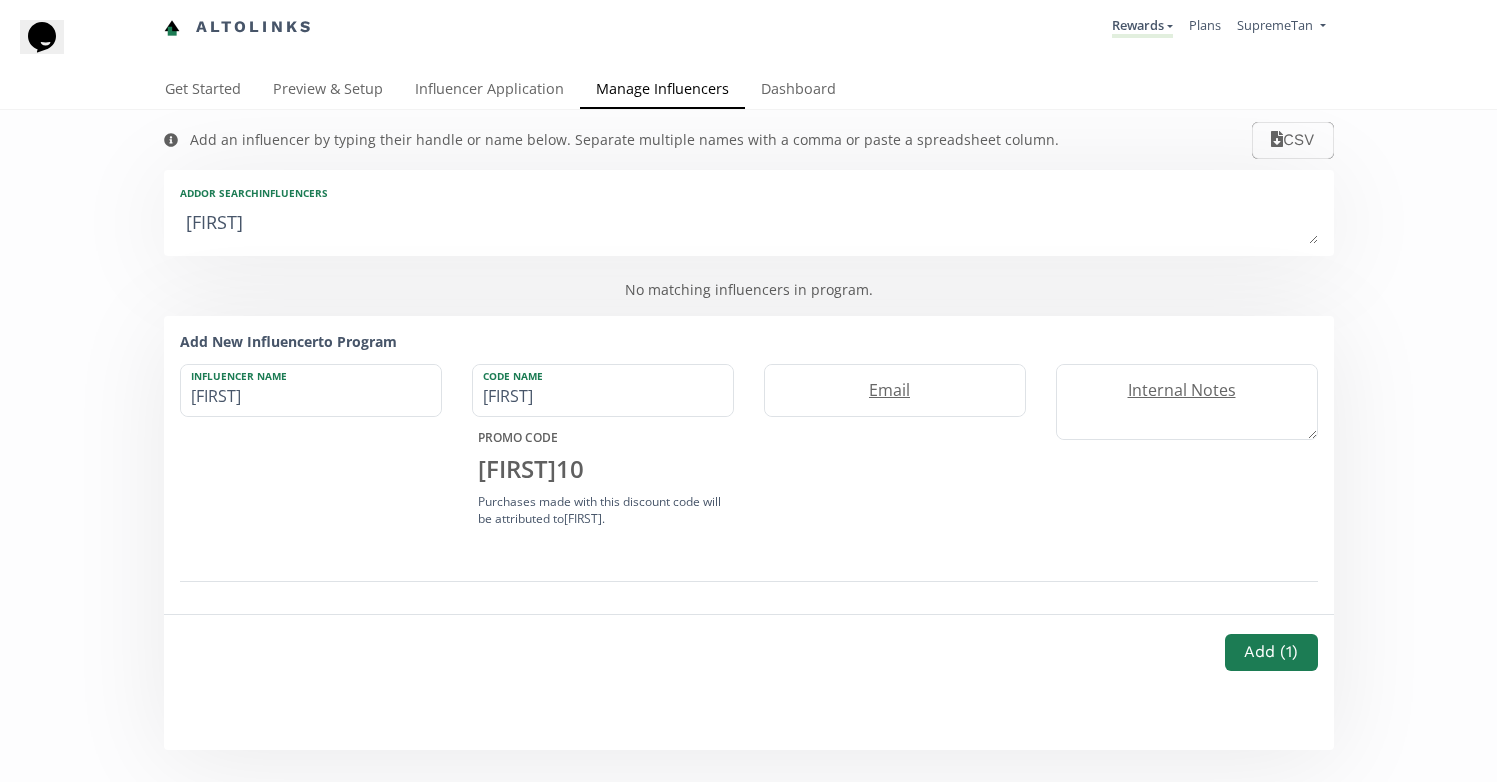 type on "[USERNAME]" 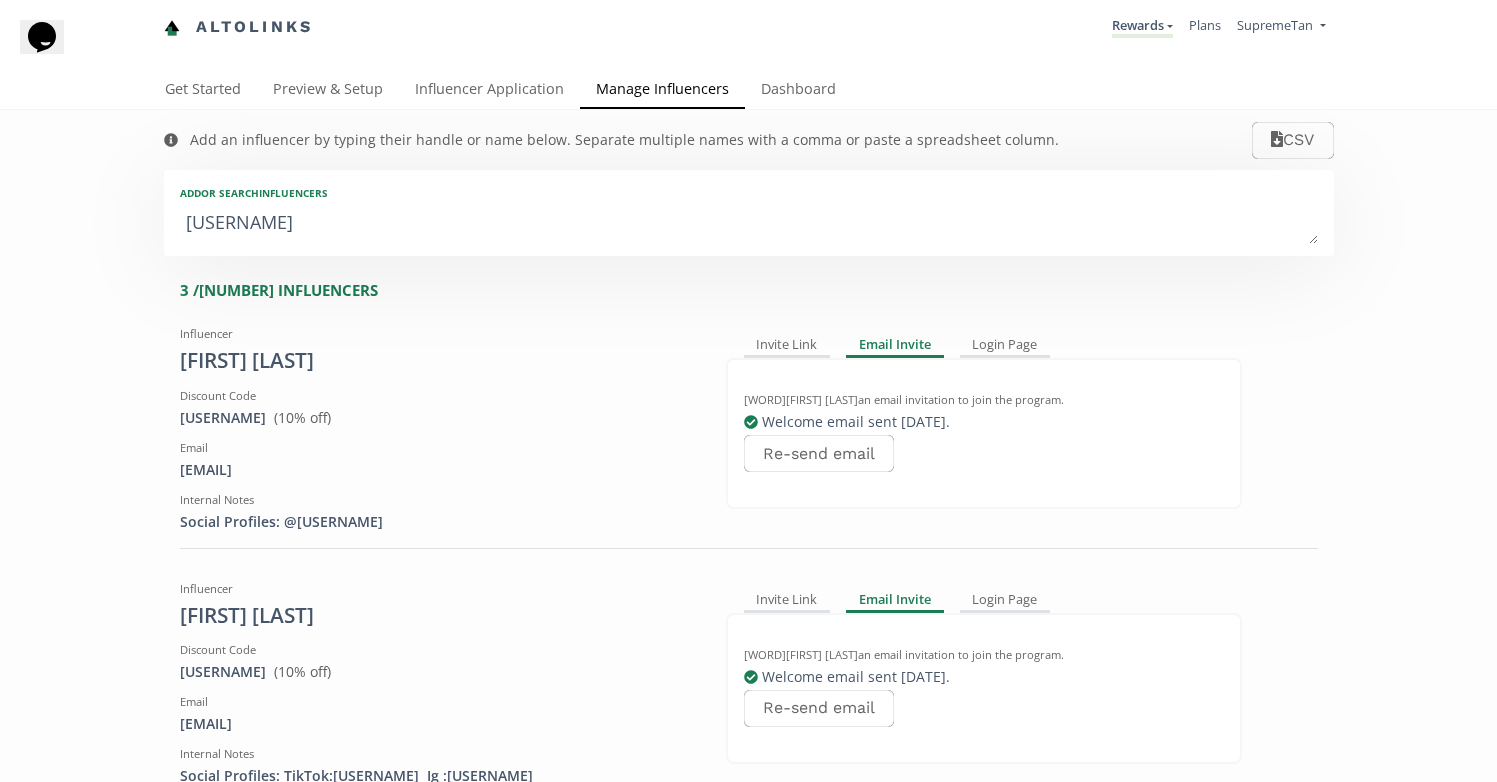 type on "[USERNAME]" 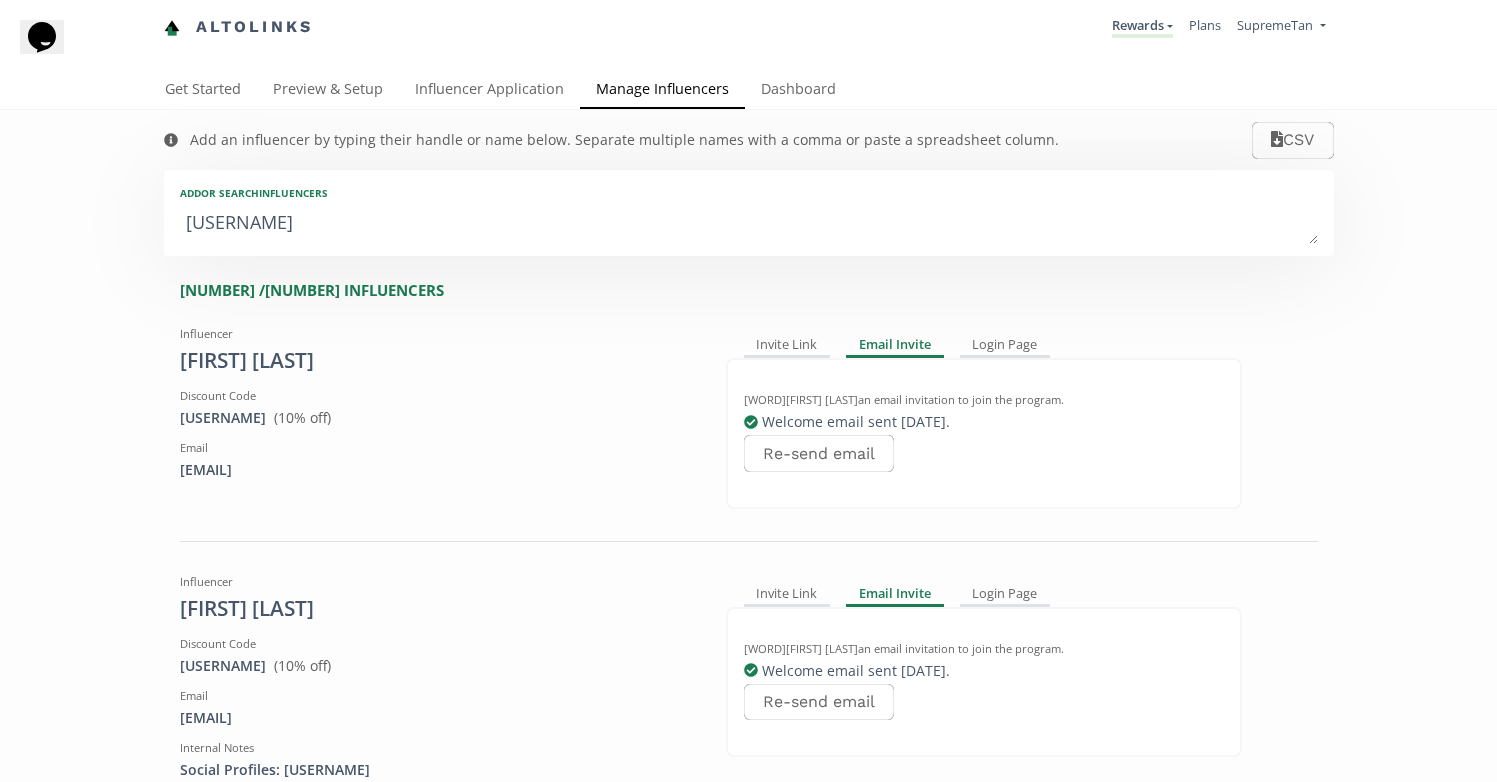 type on "[USERNAME]" 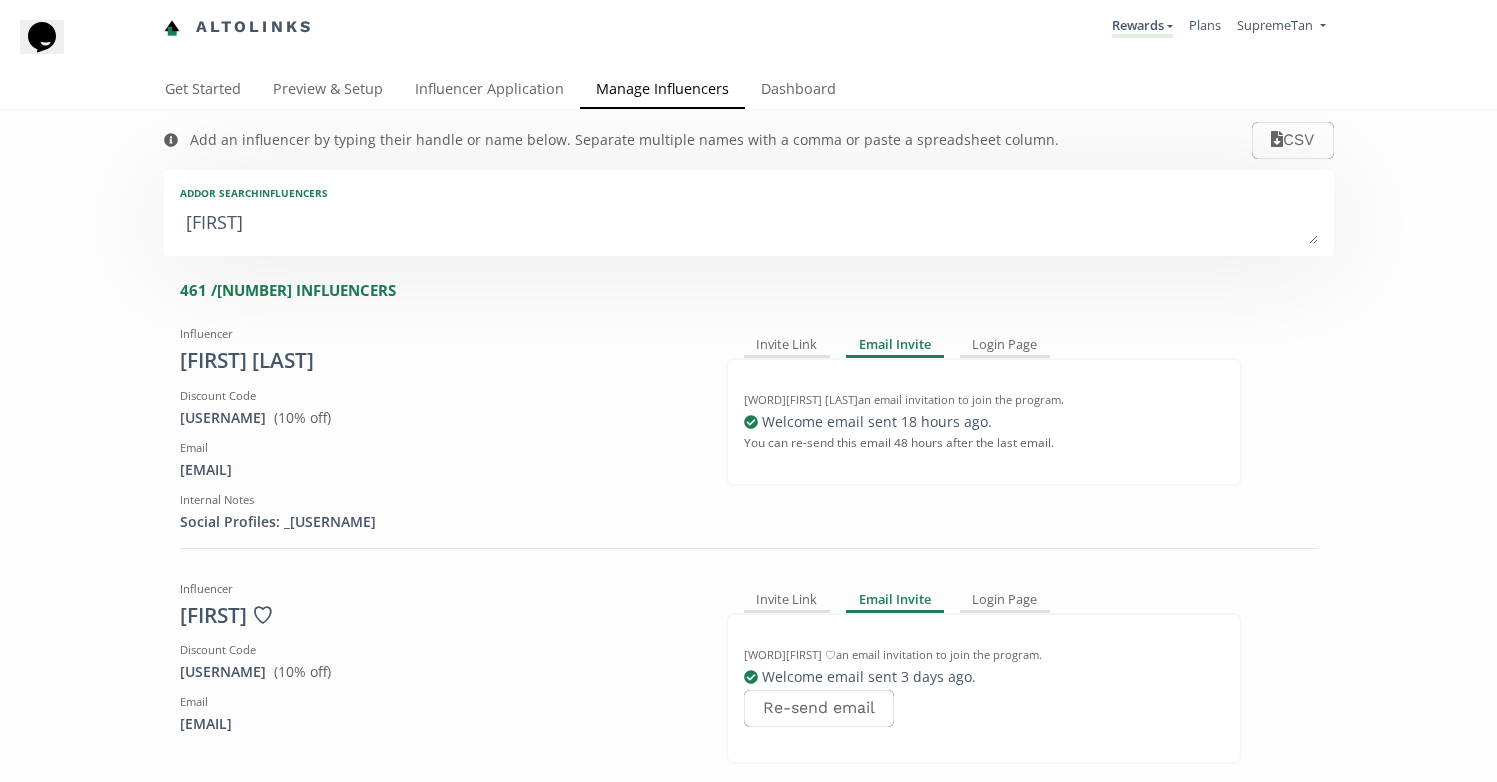 type on "[FIRST]" 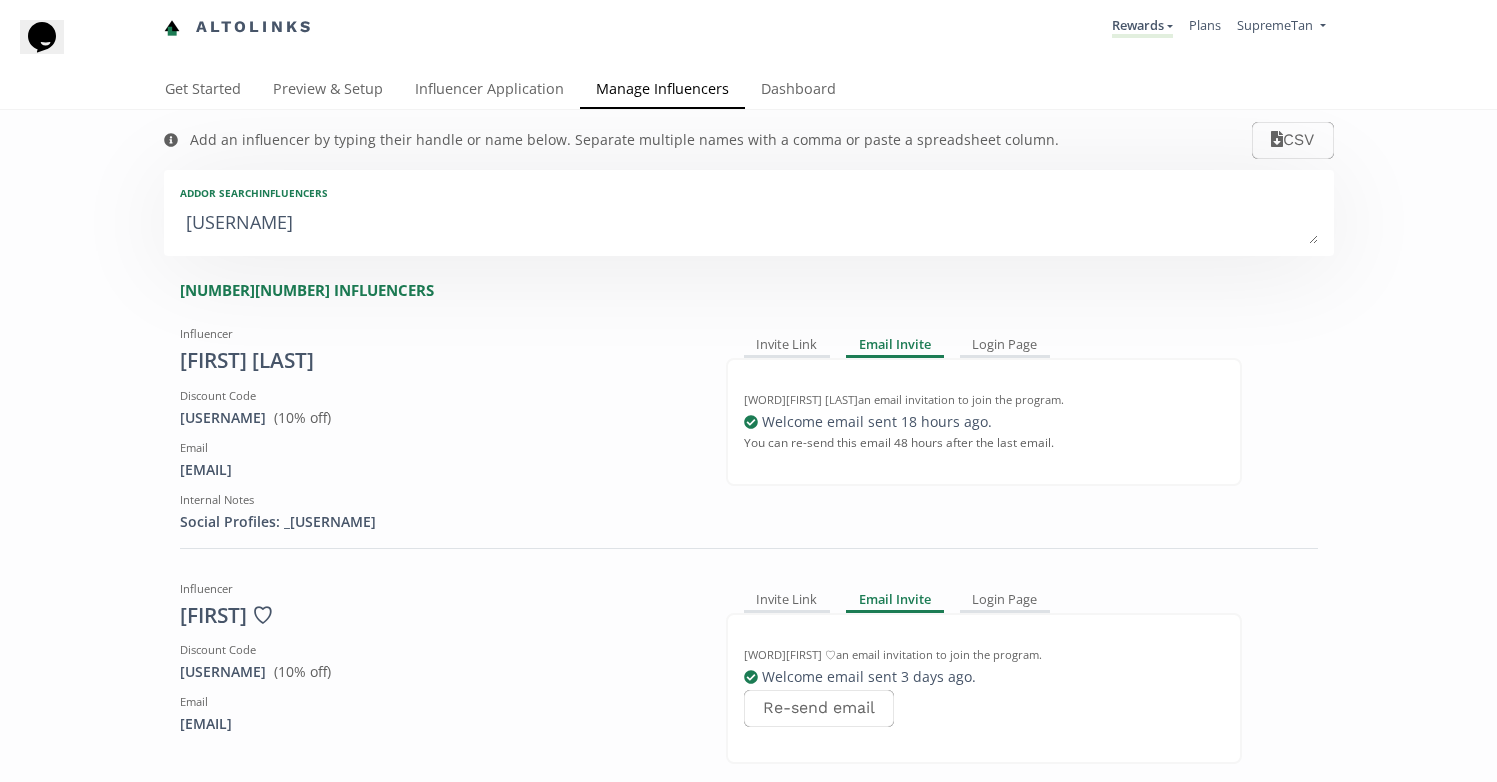 type on "[FIRST]" 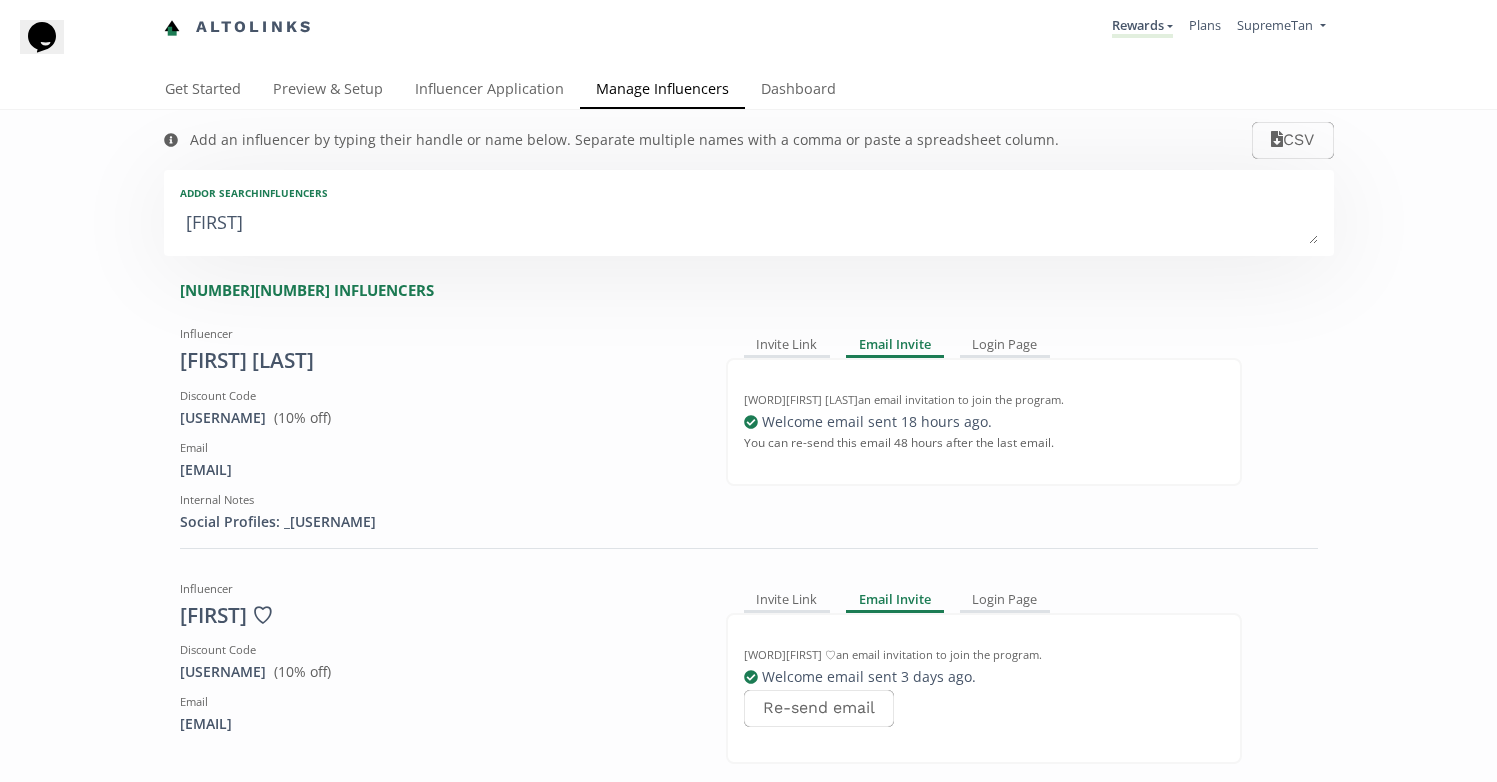 type on "[FIRST]" 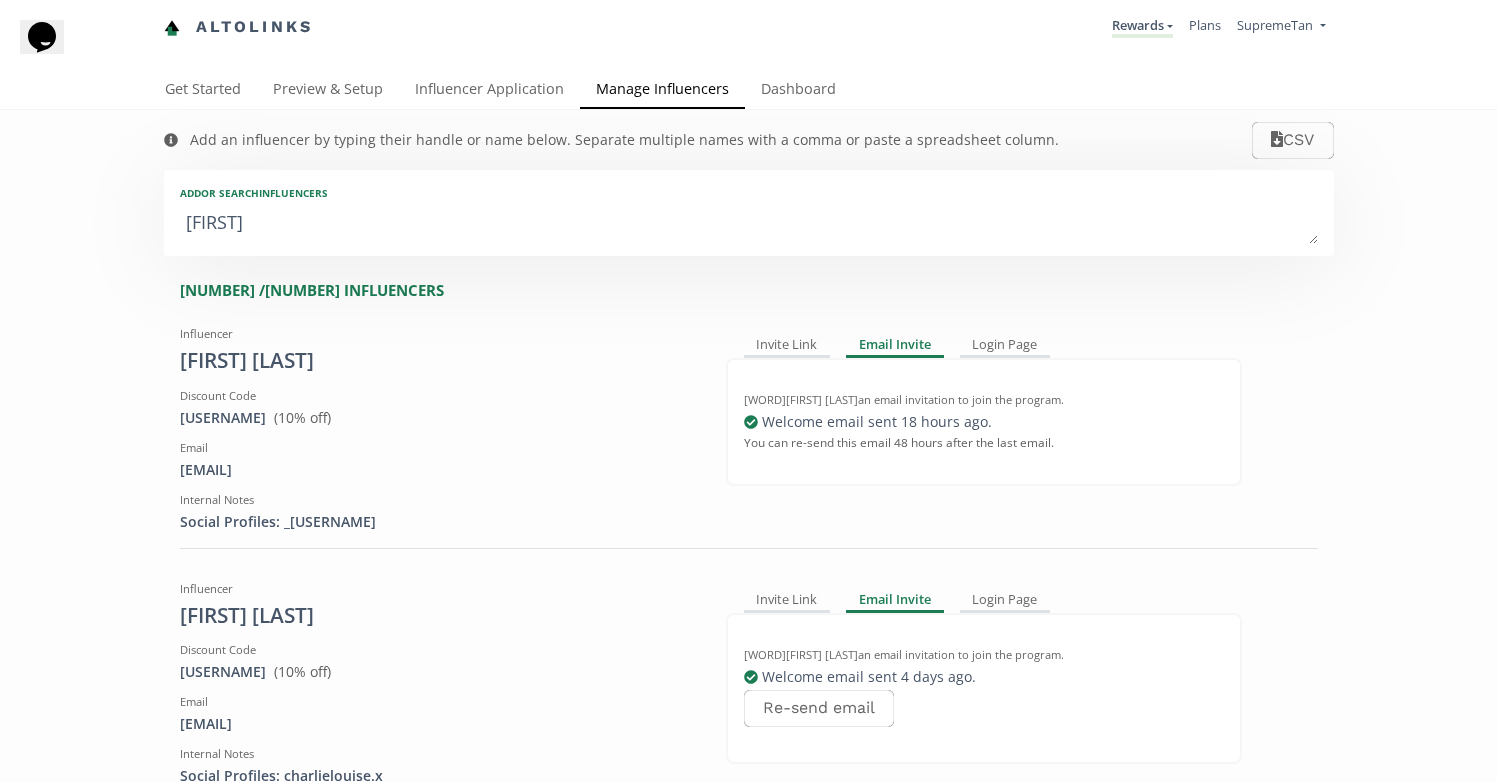 type on "[FIRST]" 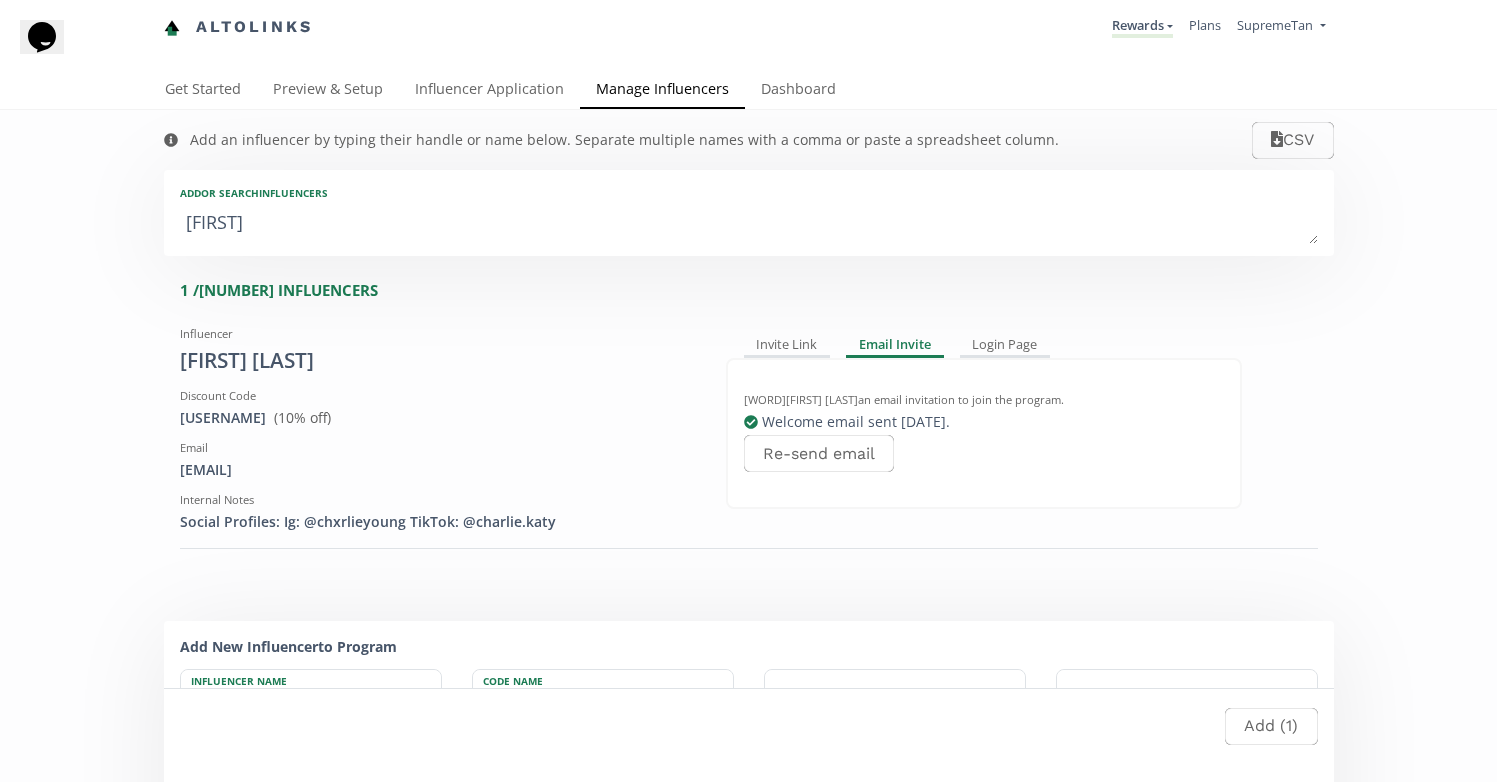 type on "[FIRST]" 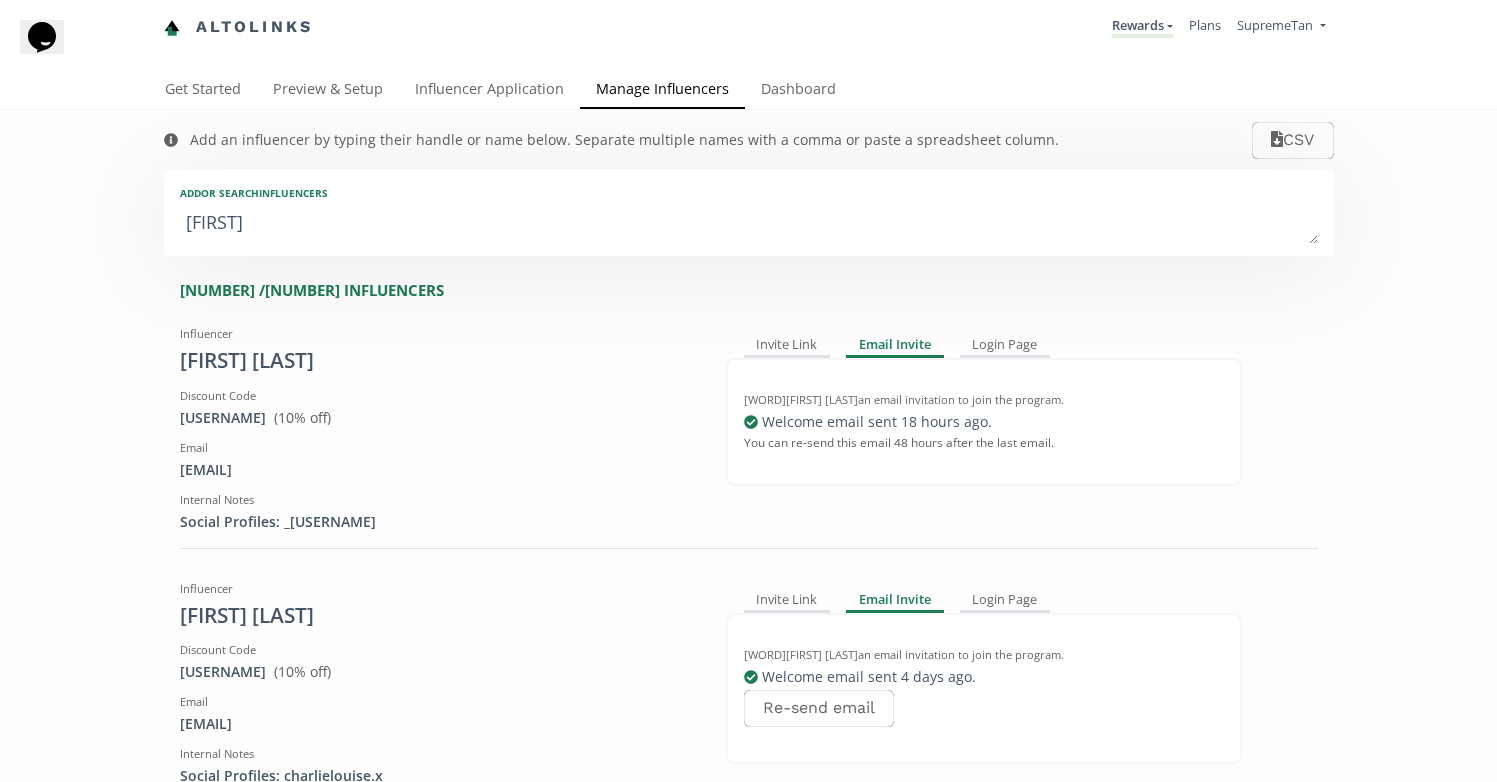type on "[FIRST] [LAST]" 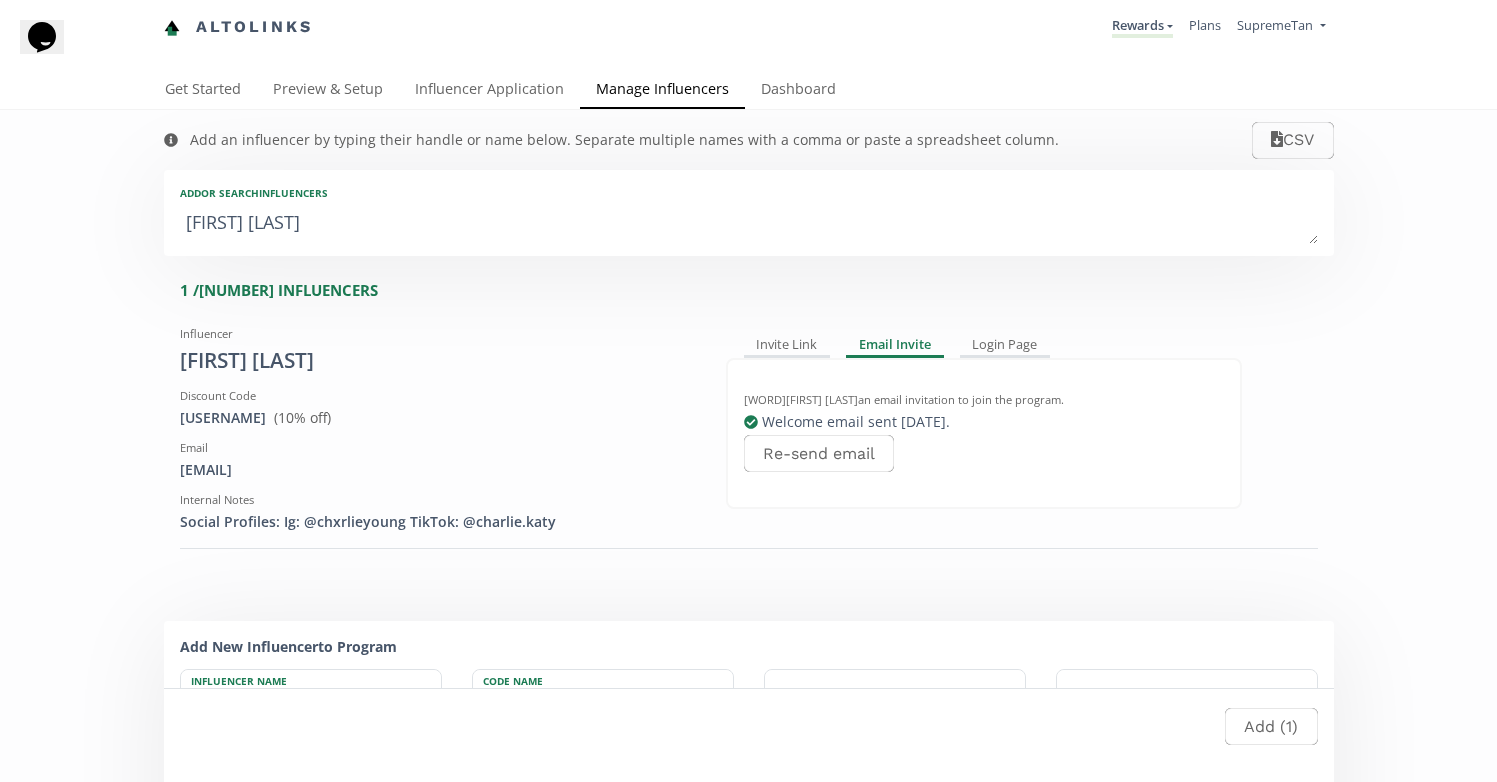 type on "[FIRST] [LAST]" 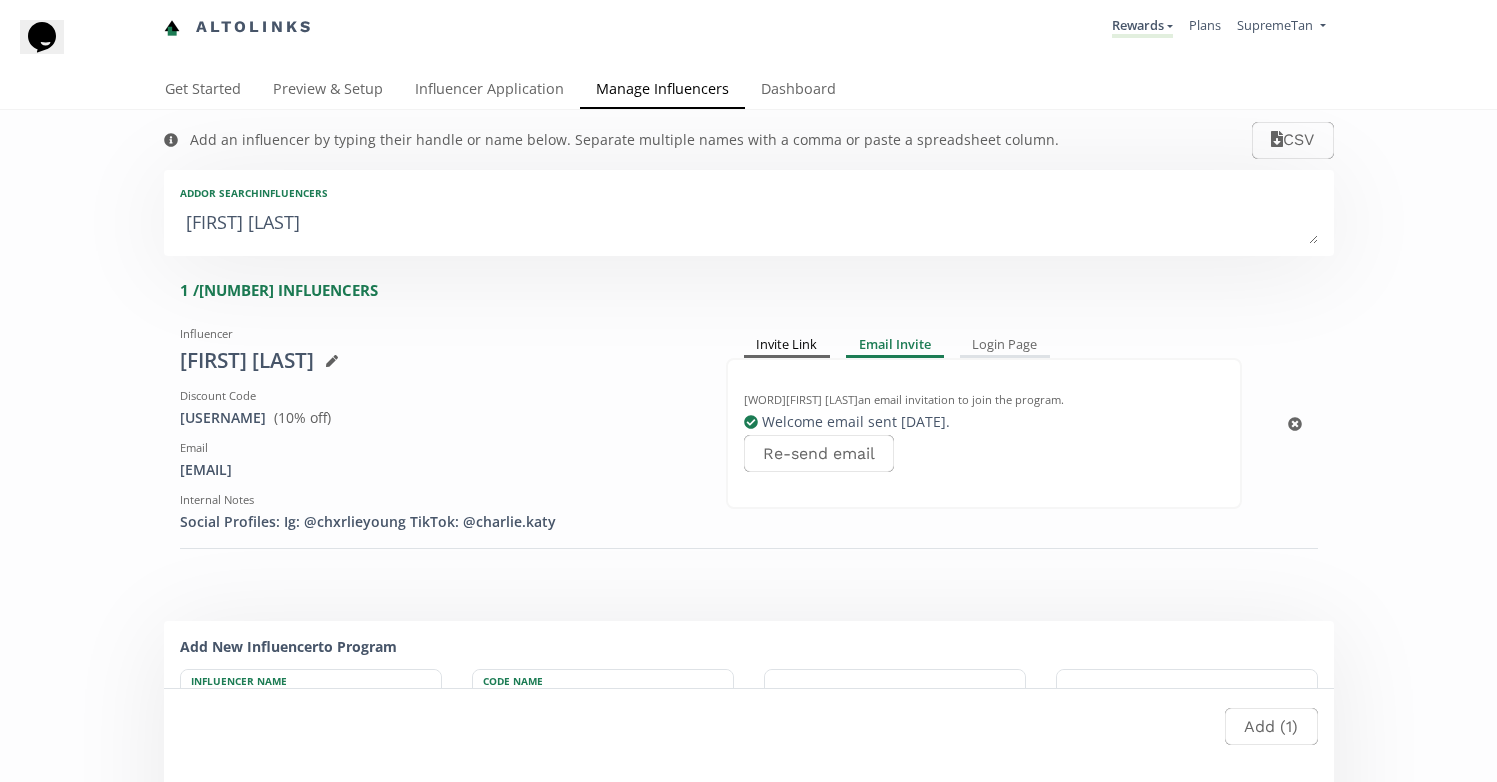 type on "[FIRST] [LAST]" 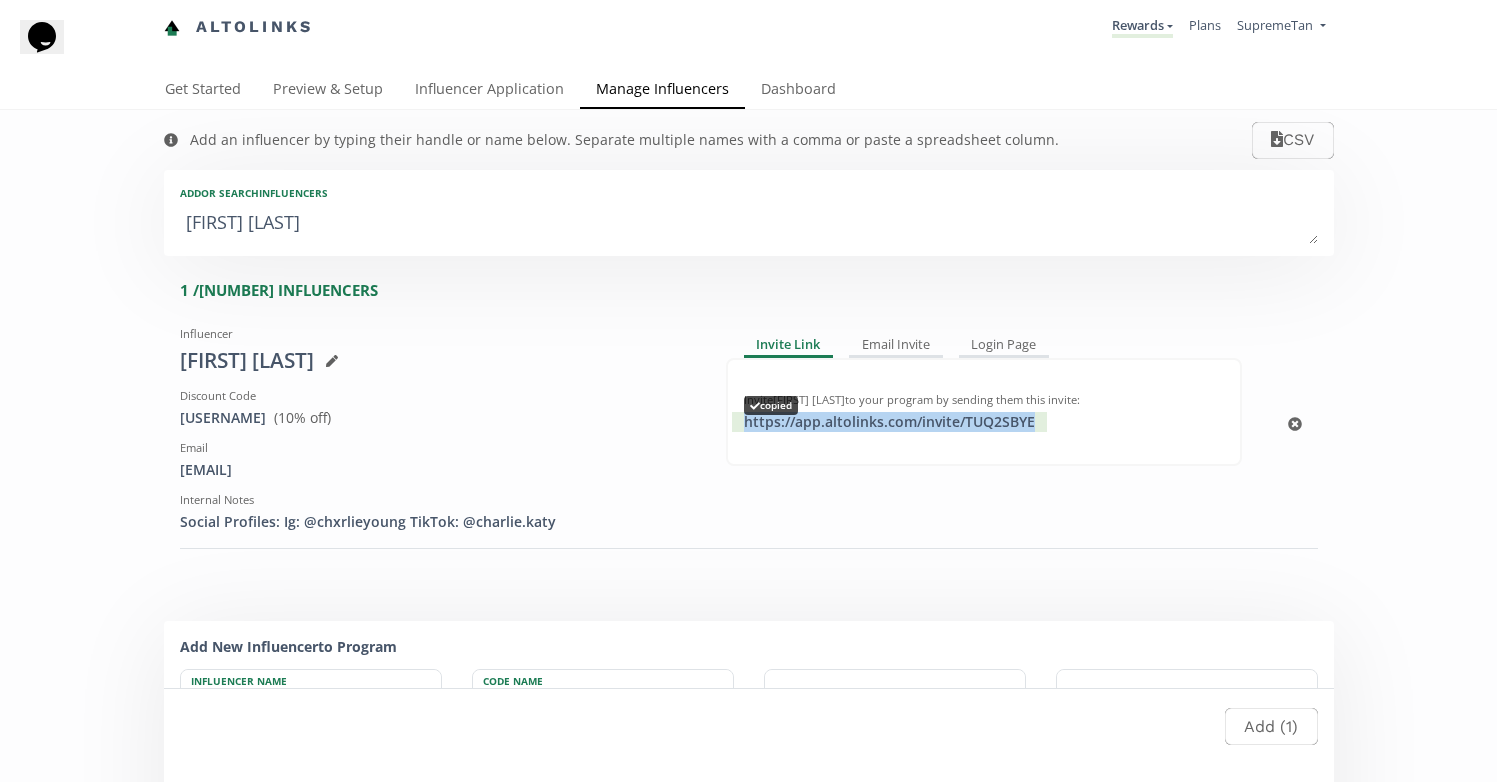 click on "https://app.altolinks.com/invite/ TUQ2SBYE  copied" at bounding box center (889, 422) 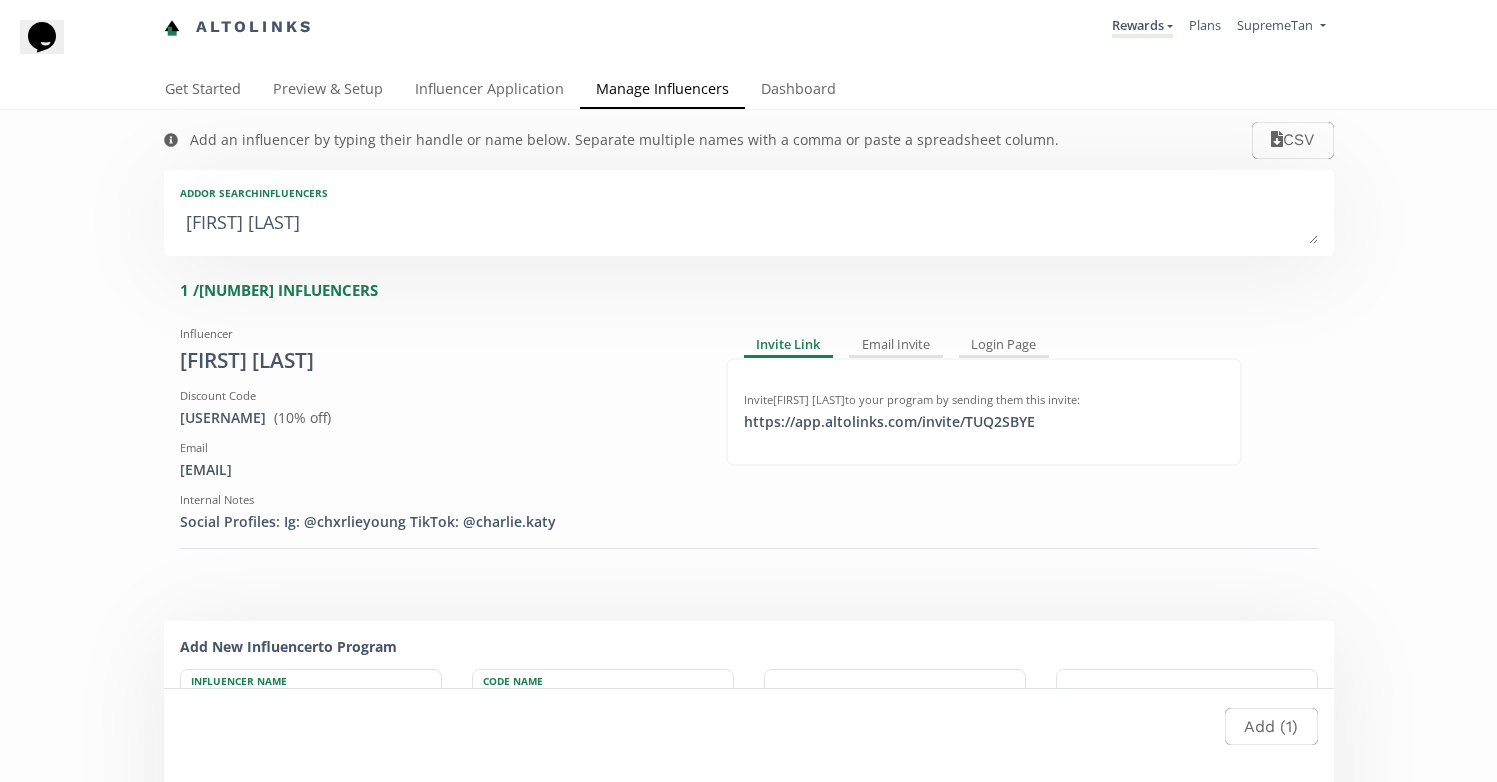 click on "Altolinks
Rewards
Exclusive Rewards
Rewards" at bounding box center (748, 35) 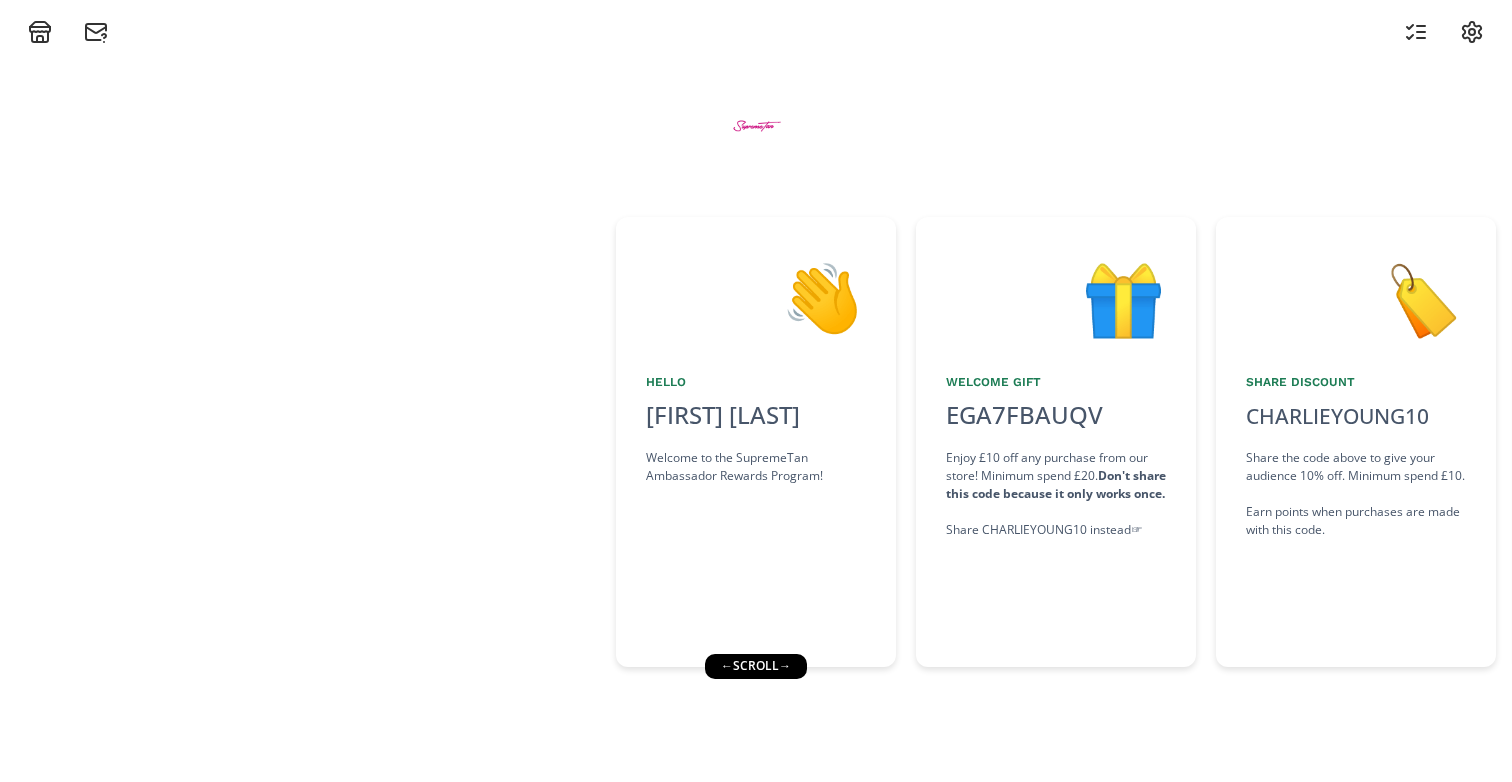 scroll, scrollTop: 0, scrollLeft: 0, axis: both 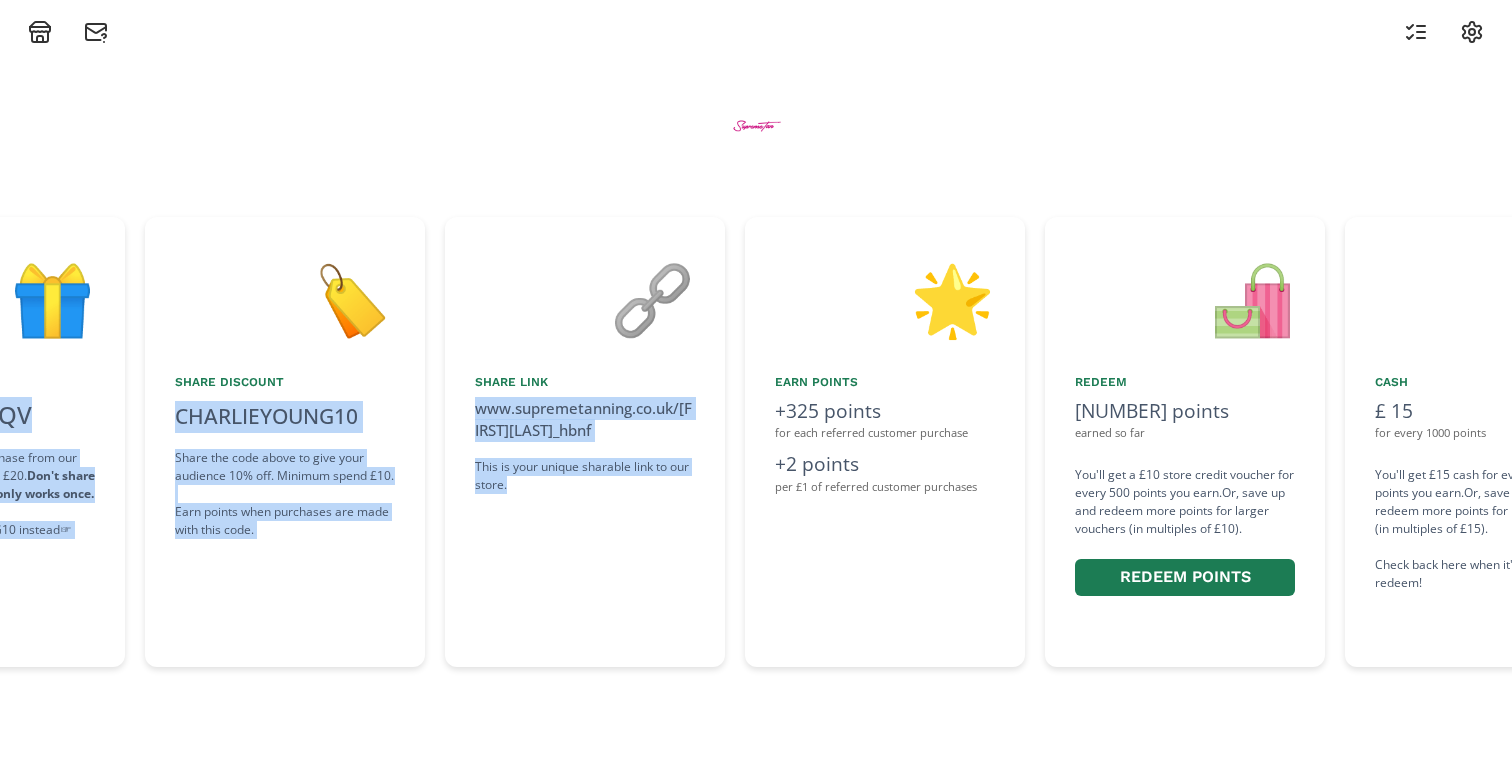 drag, startPoint x: 762, startPoint y: 562, endPoint x: 407, endPoint y: 541, distance: 355.62057 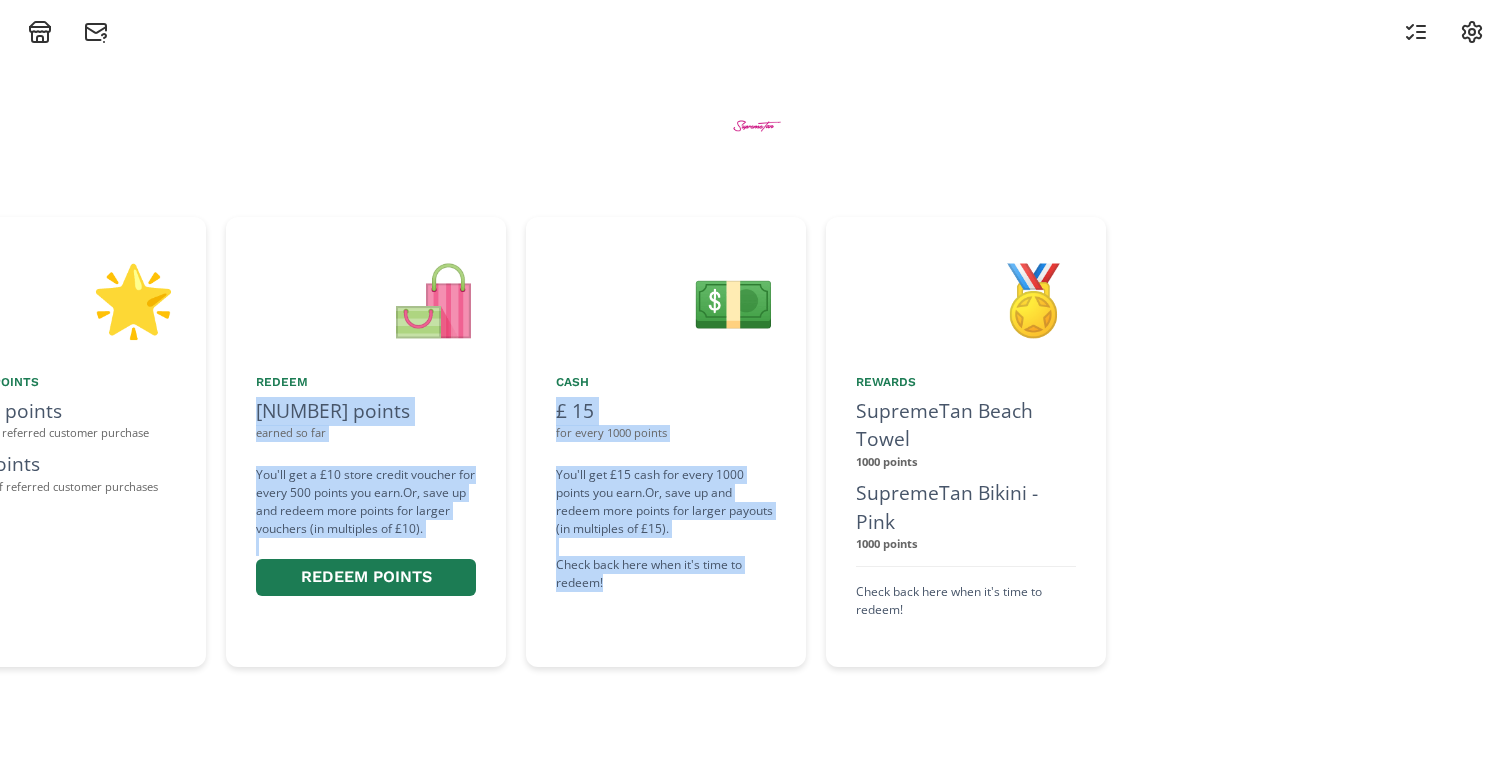 scroll, scrollTop: 0, scrollLeft: 2120, axis: horizontal 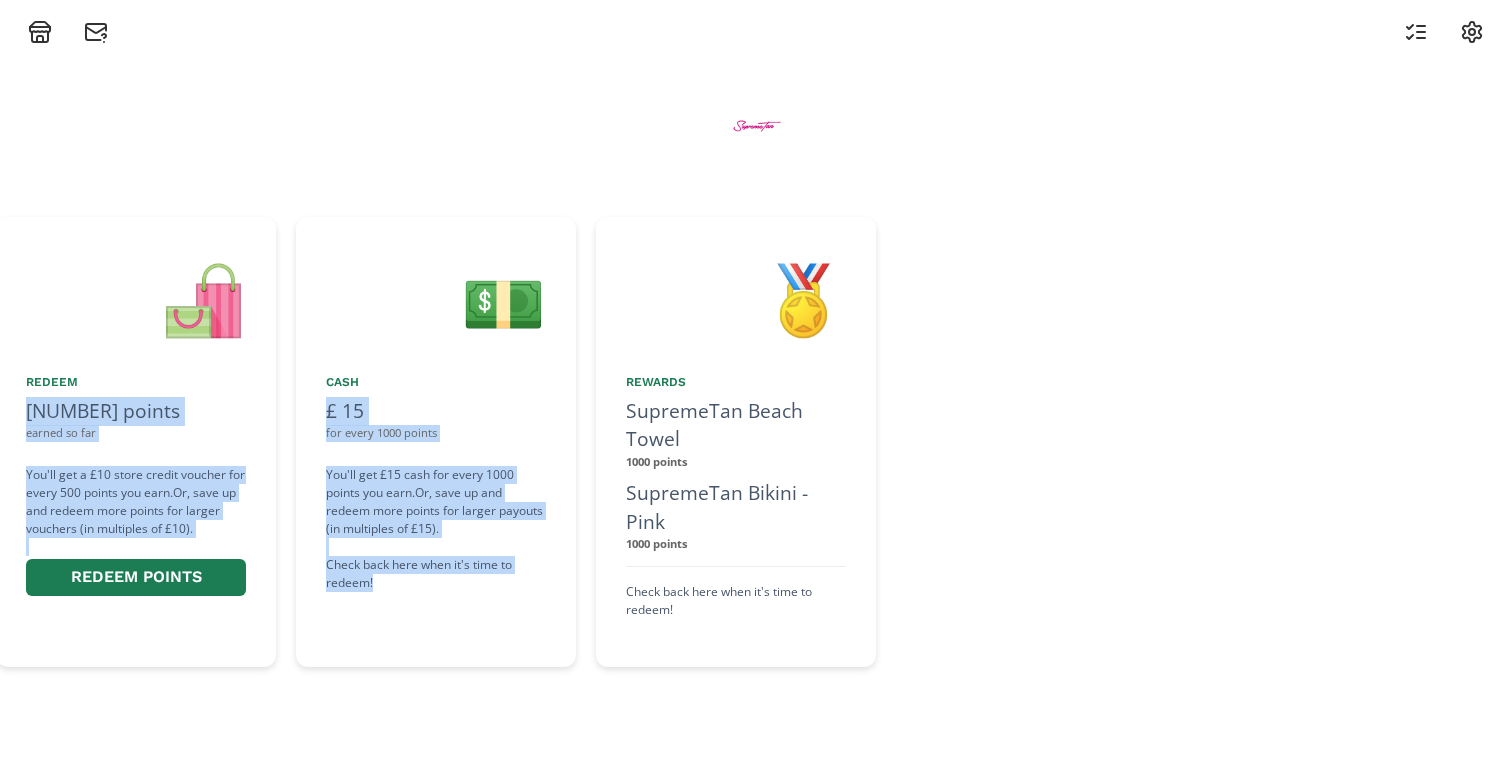 drag, startPoint x: 768, startPoint y: 592, endPoint x: 457, endPoint y: 556, distance: 313.07666 